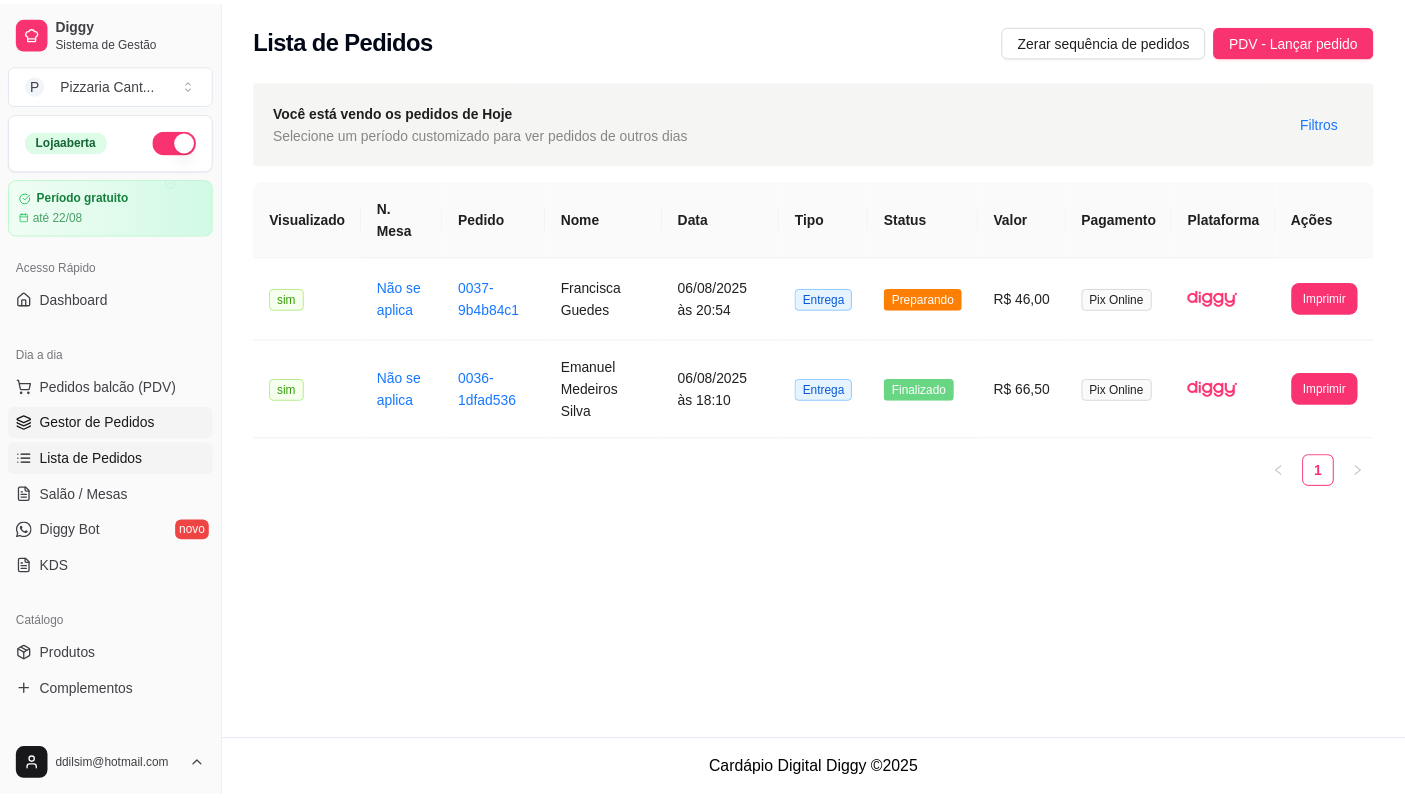 scroll, scrollTop: 0, scrollLeft: 0, axis: both 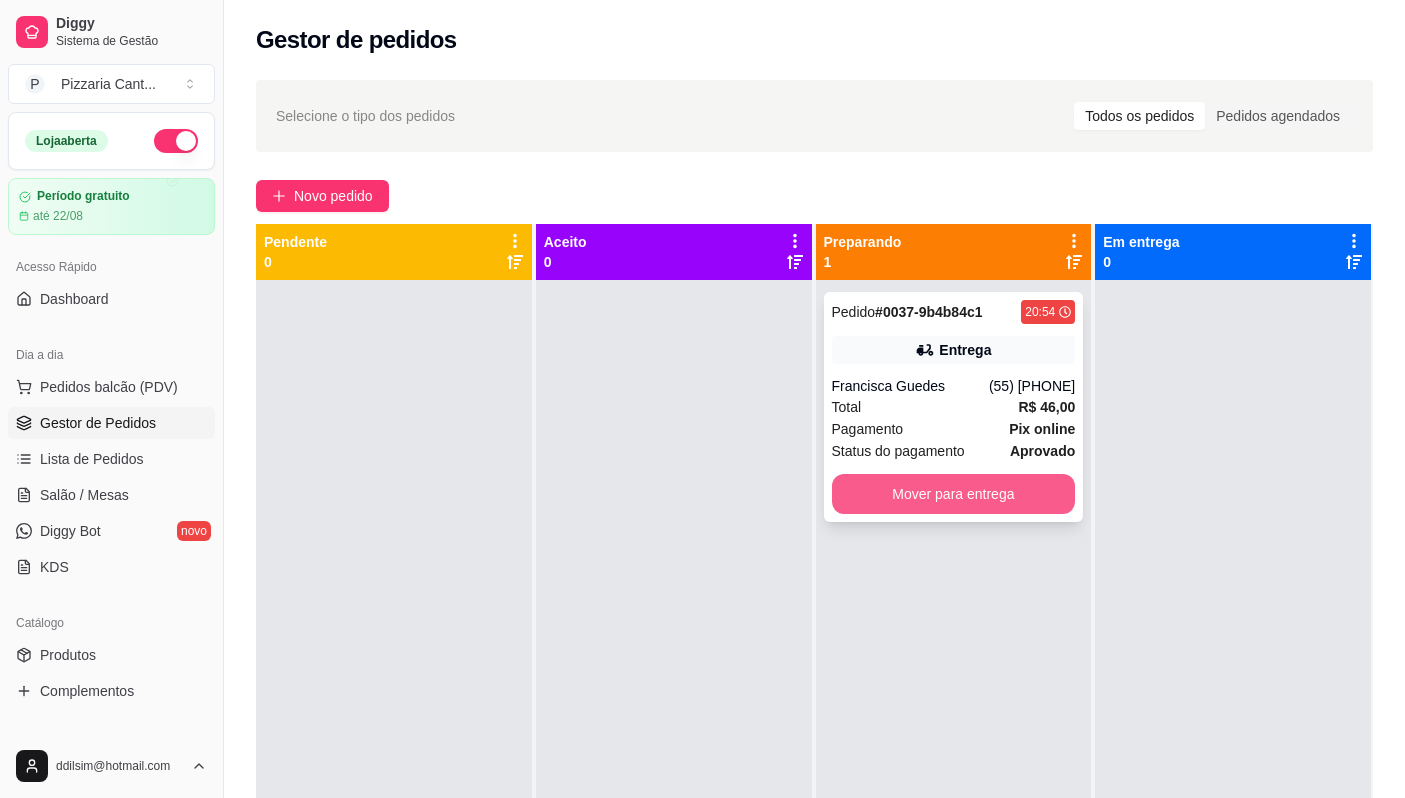 click on "Mover para entrega" at bounding box center [954, 494] 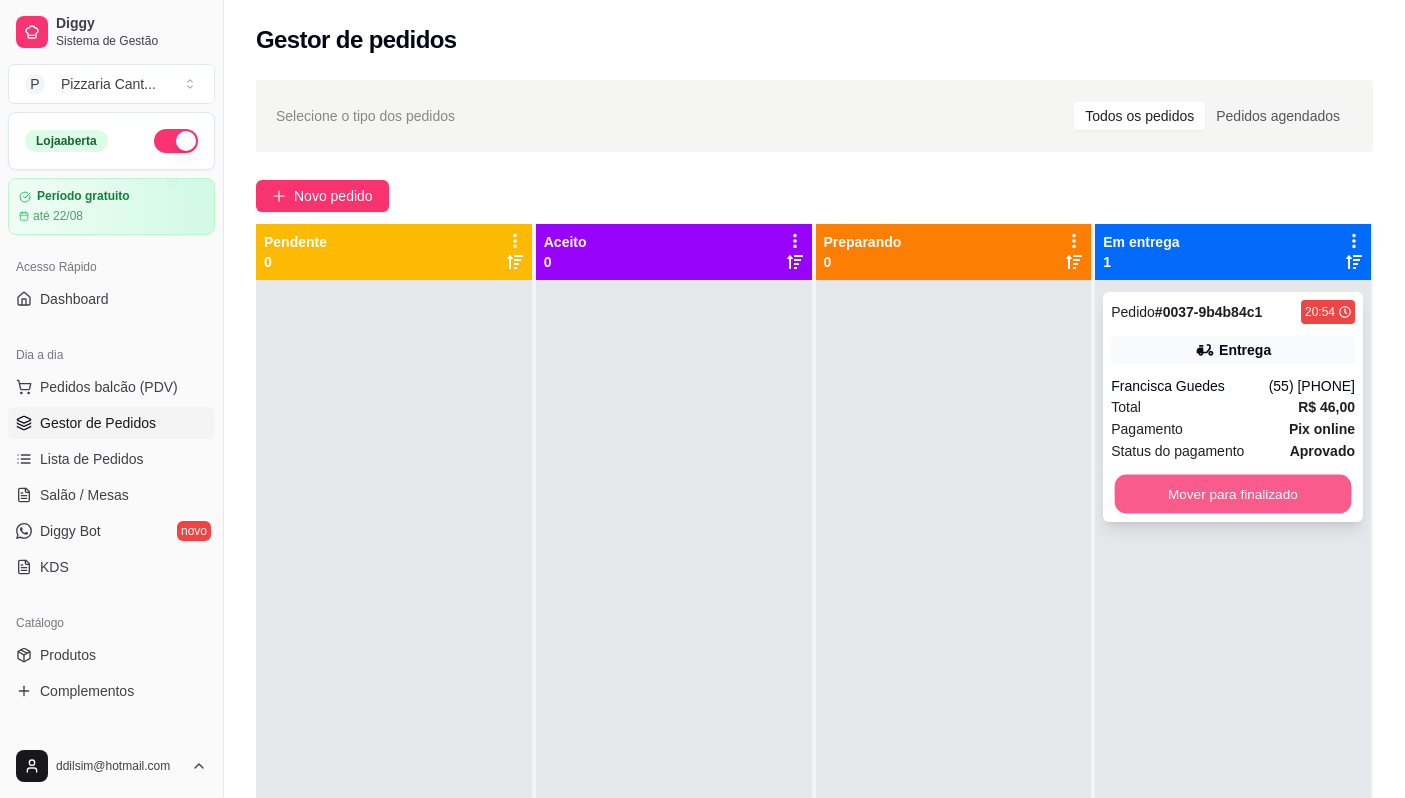 click on "Mover para finalizado" at bounding box center (1233, 494) 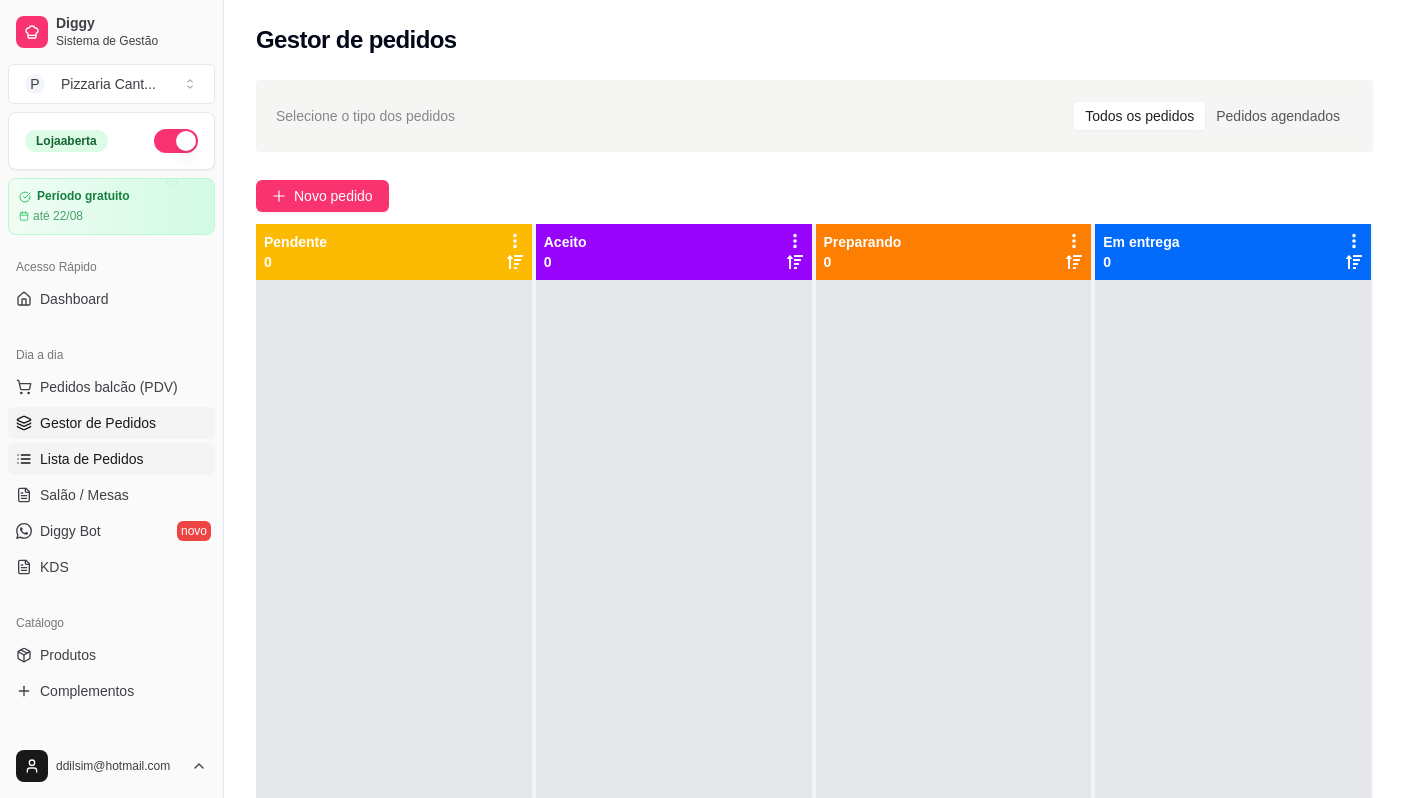 click on "Lista de Pedidos" at bounding box center (92, 459) 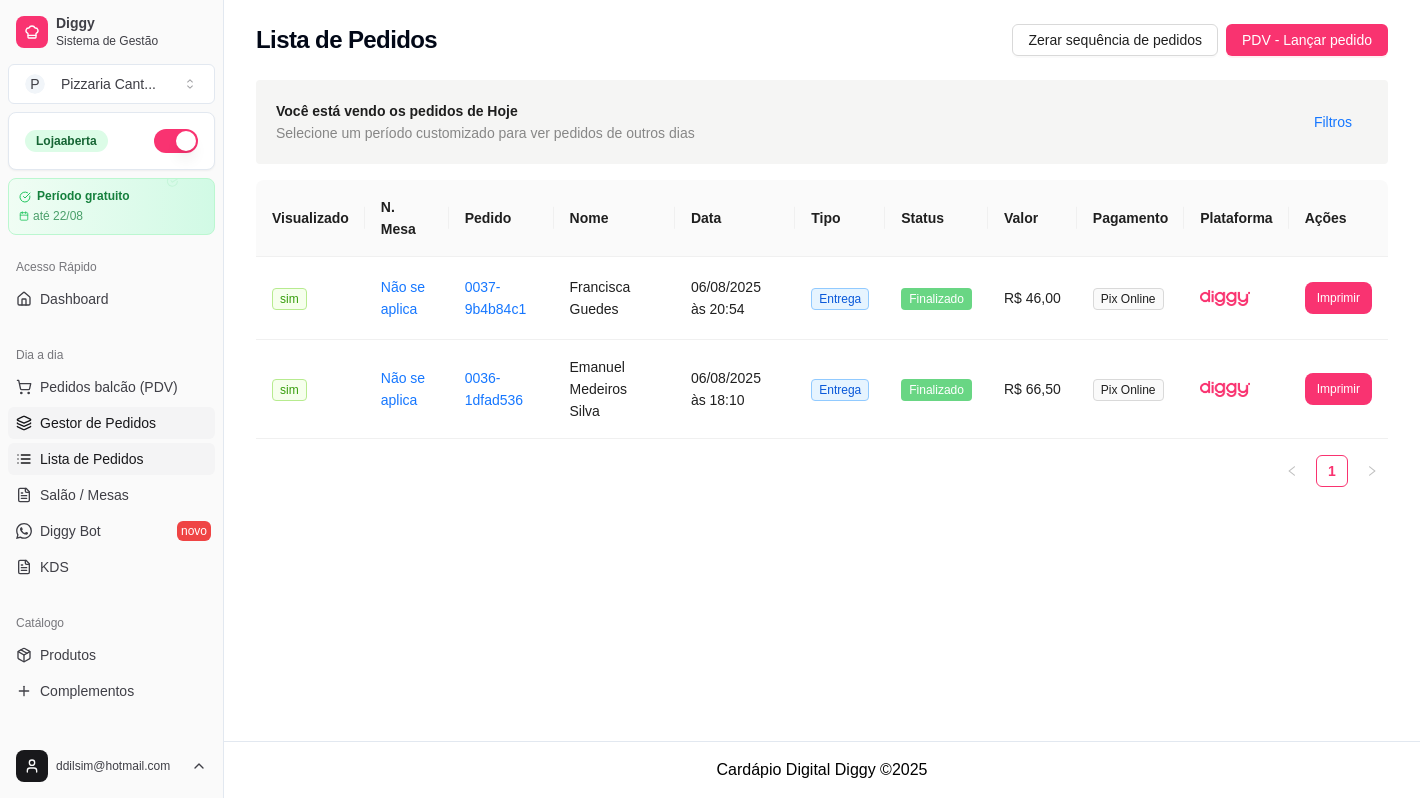 click on "Gestor de Pedidos" at bounding box center (98, 423) 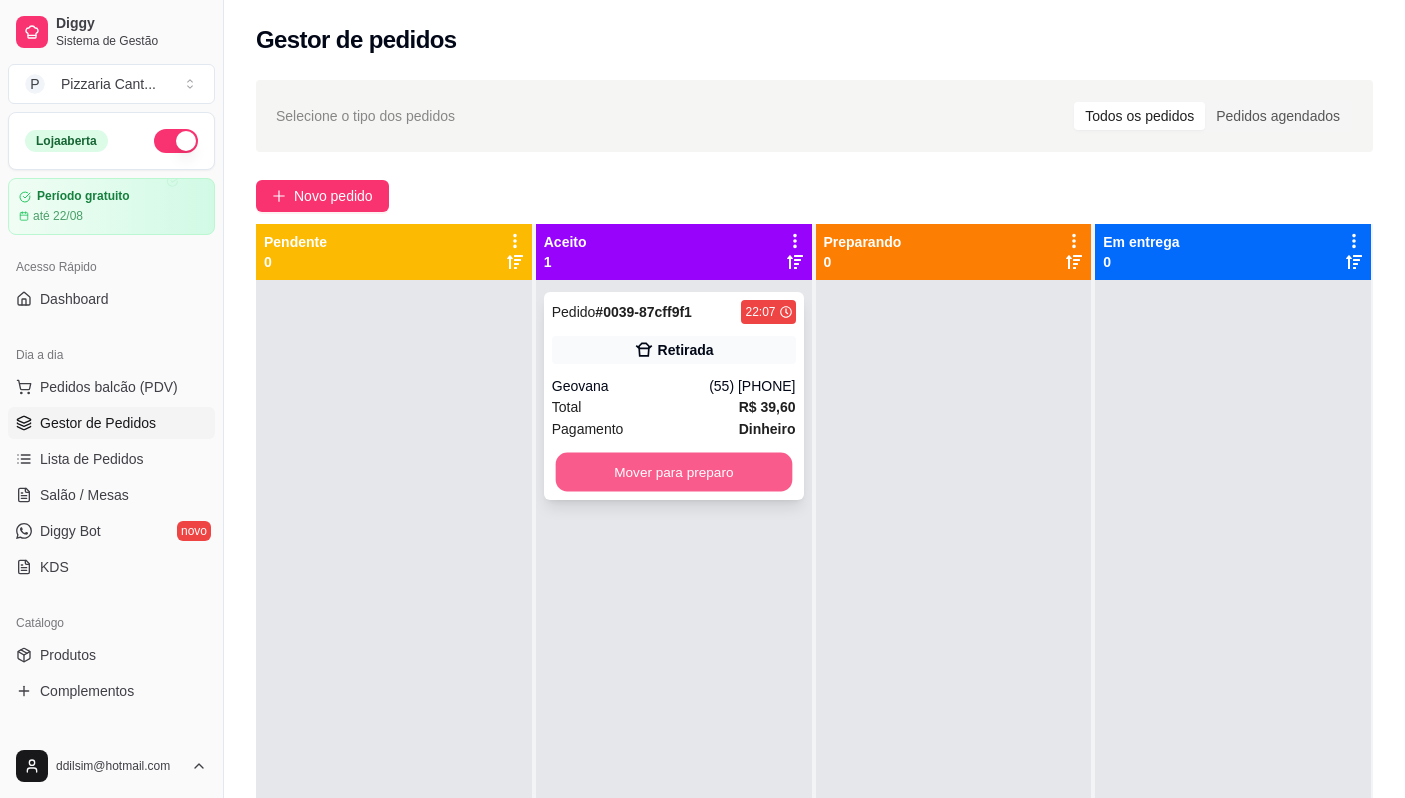 click on "Mover para preparo" at bounding box center (673, 472) 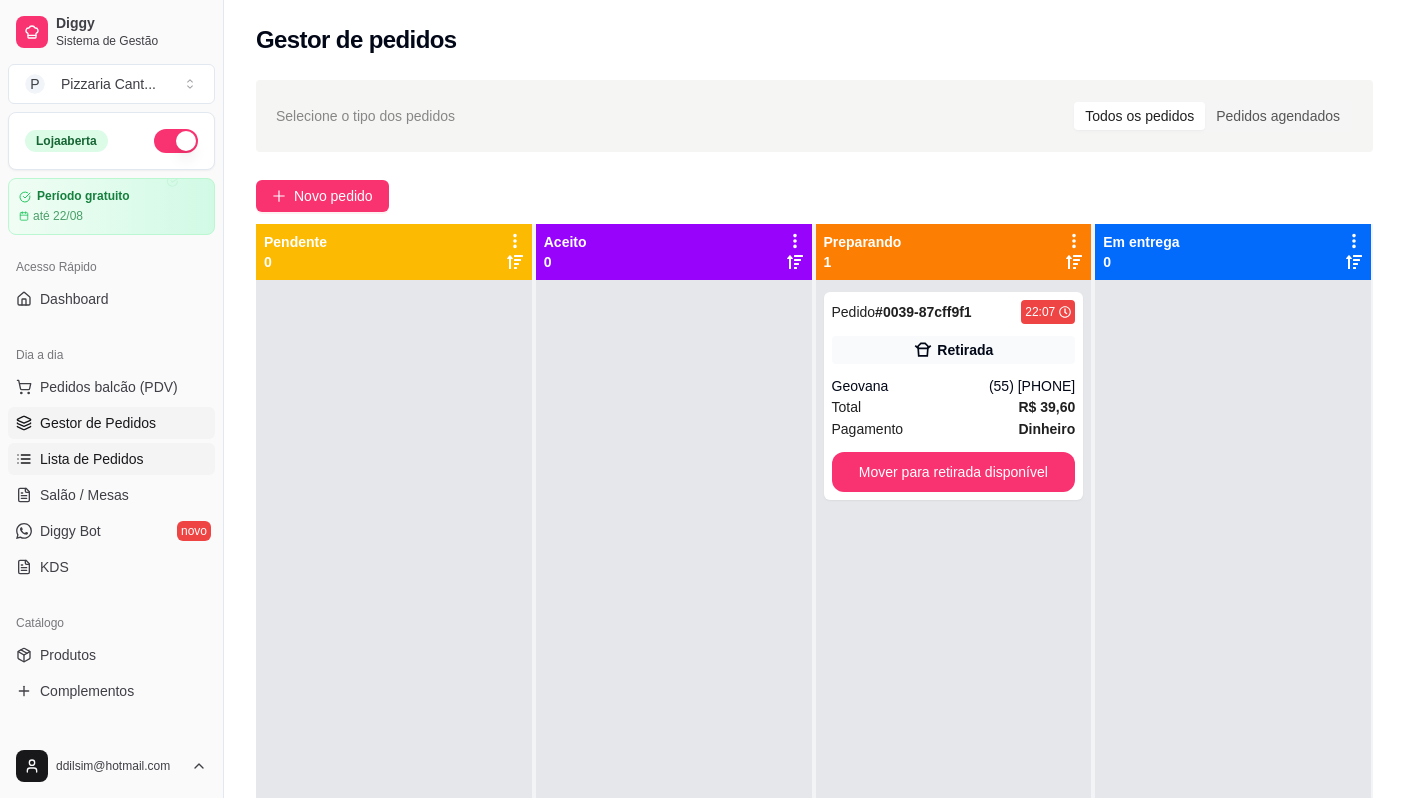 drag, startPoint x: 79, startPoint y: 455, endPoint x: 79, endPoint y: 470, distance: 15 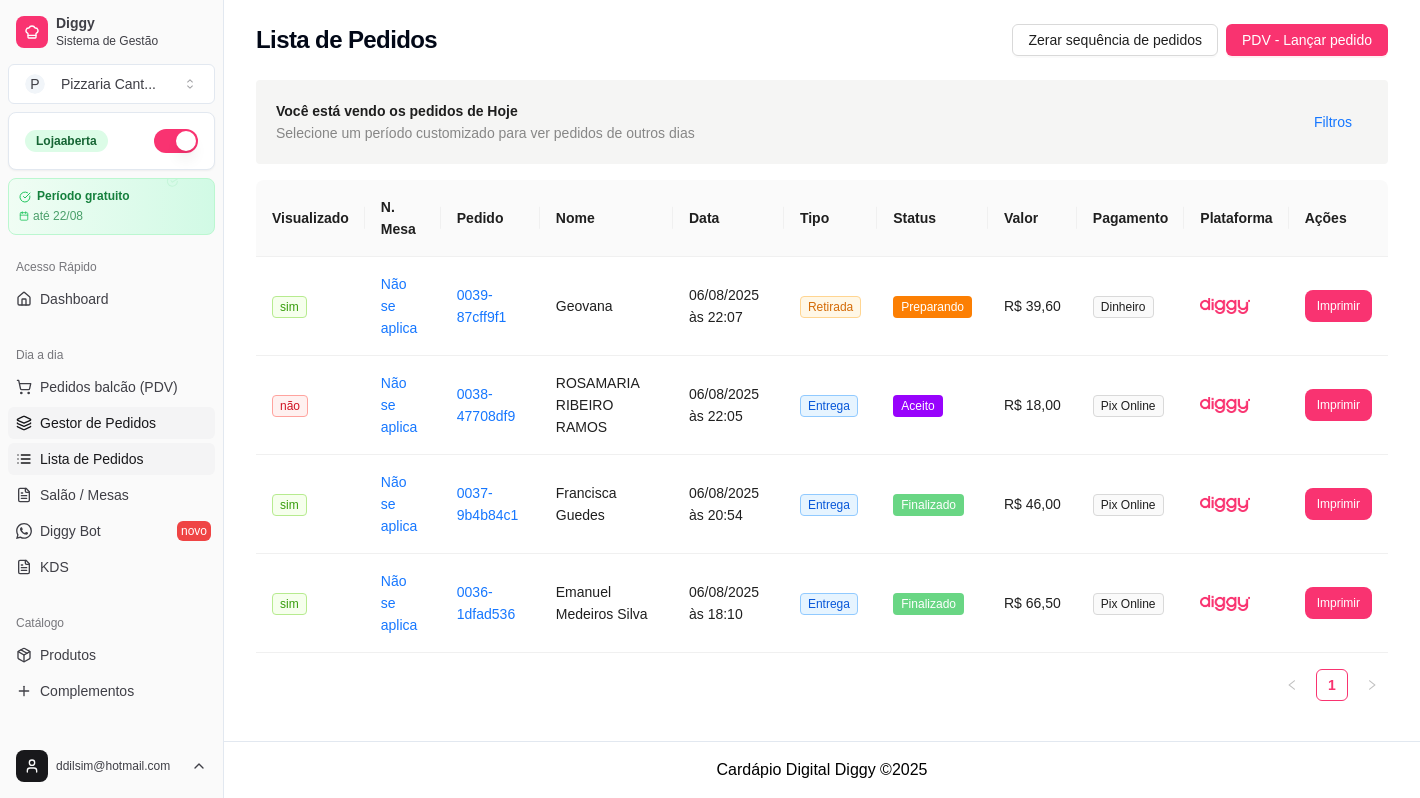 click on "Gestor de Pedidos" at bounding box center [98, 423] 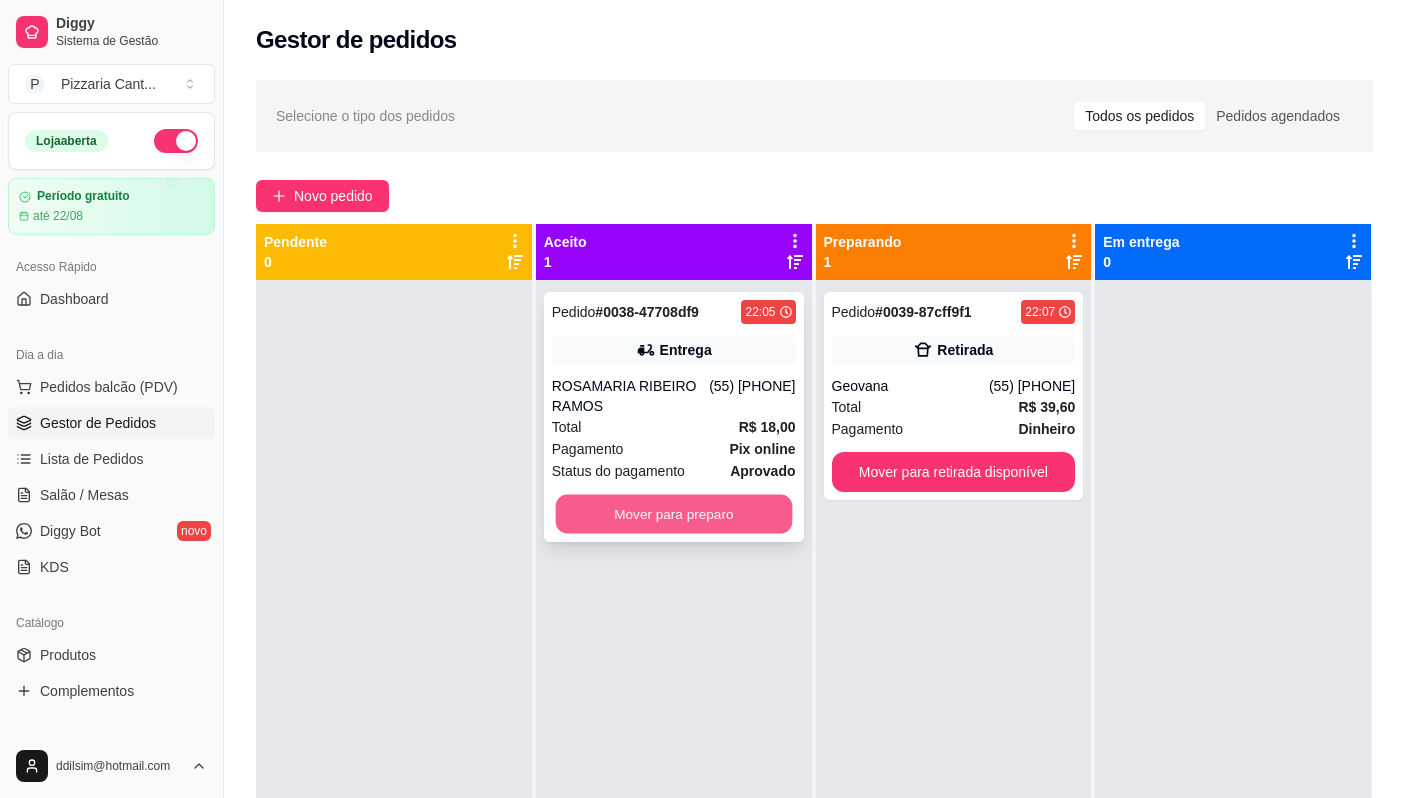 click on "Mover para preparo" at bounding box center (673, 514) 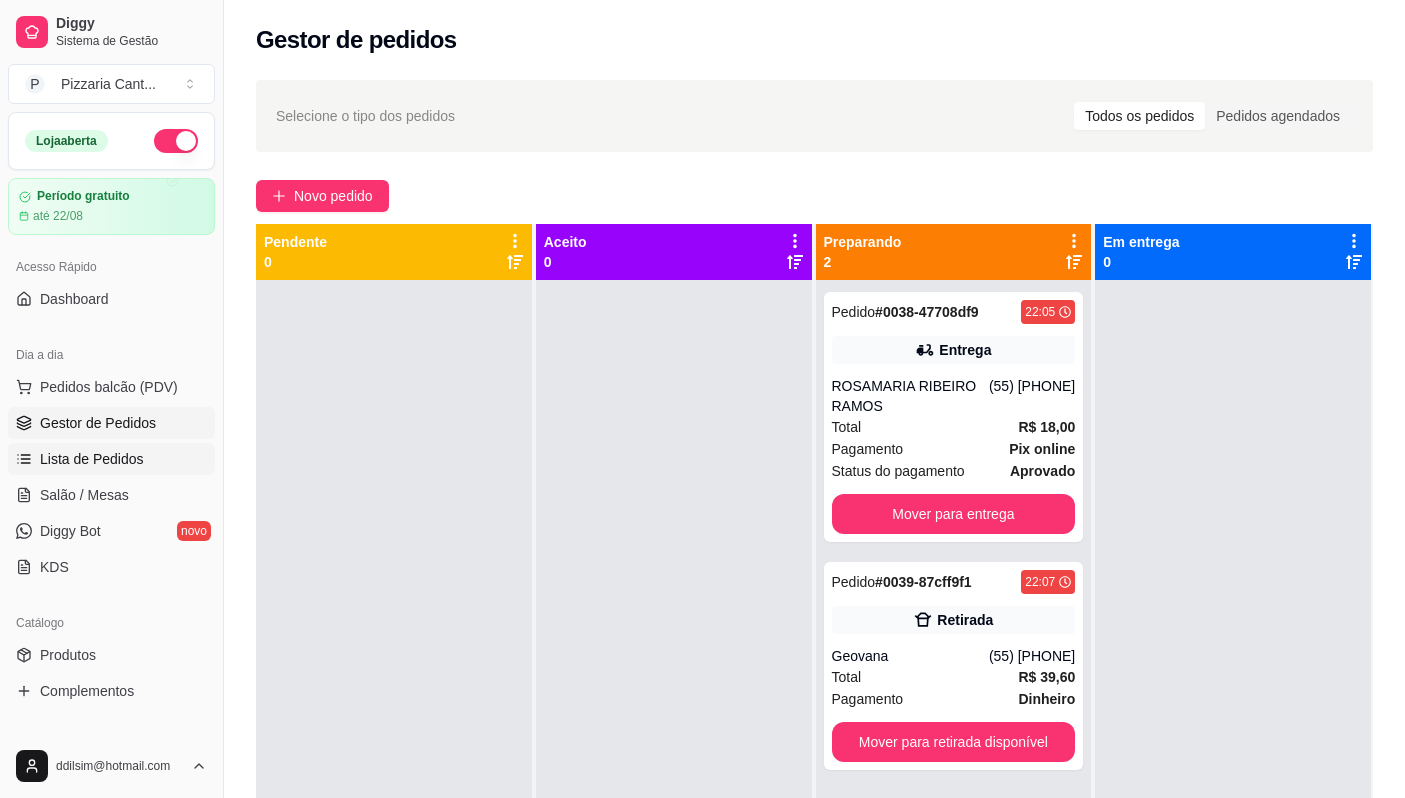 click on "Lista de Pedidos" at bounding box center [92, 459] 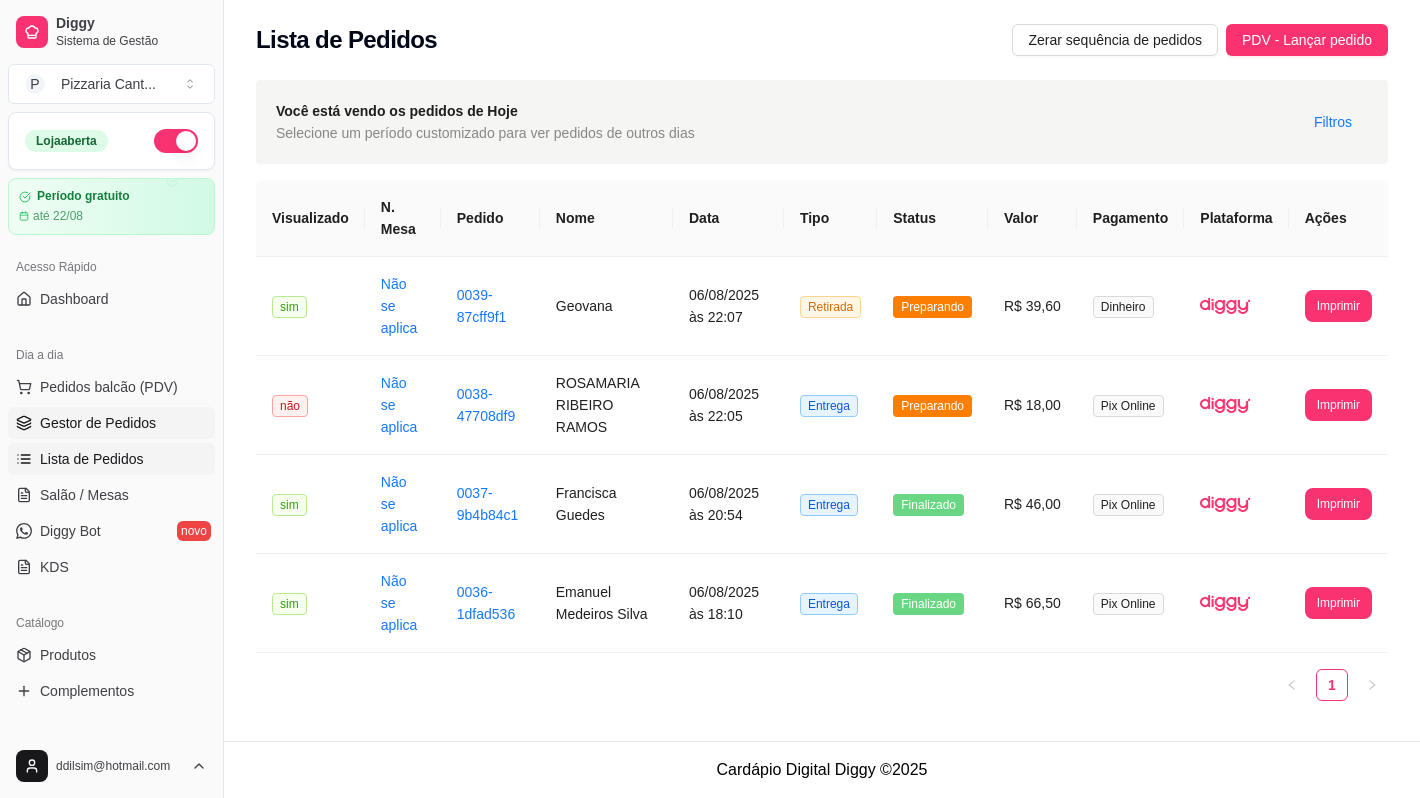click on "Gestor de Pedidos" at bounding box center [98, 423] 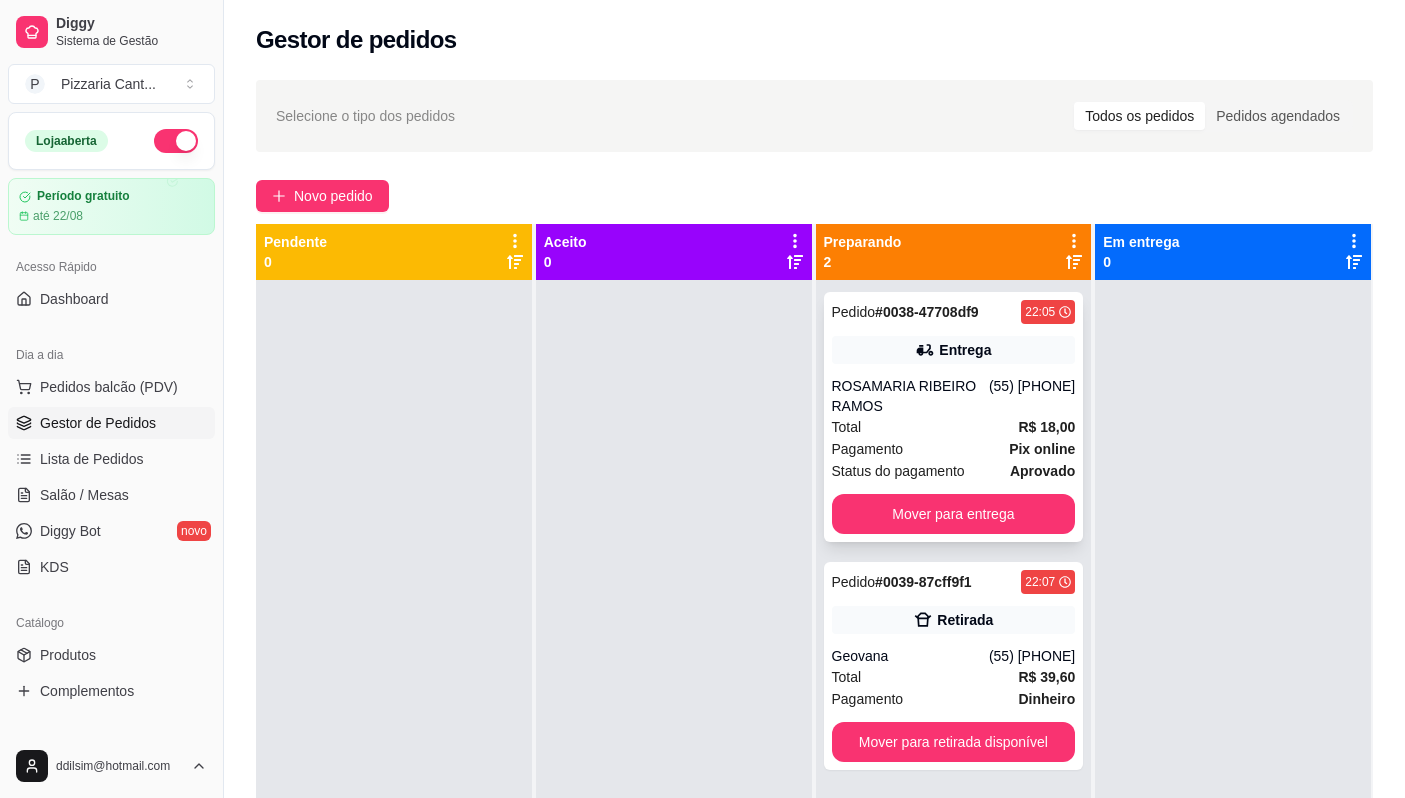 scroll, scrollTop: 56, scrollLeft: 0, axis: vertical 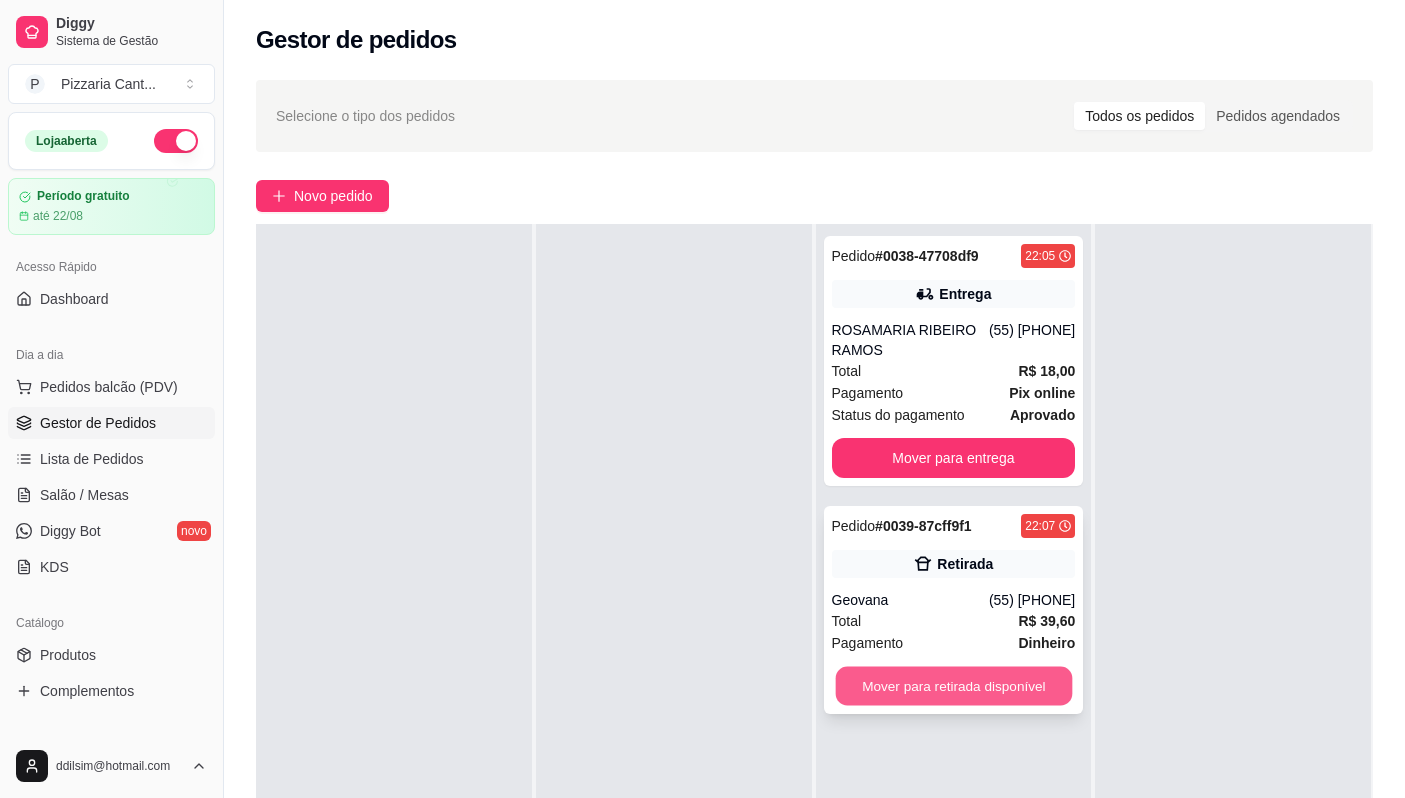 click on "Mover para retirada disponível" at bounding box center [953, 686] 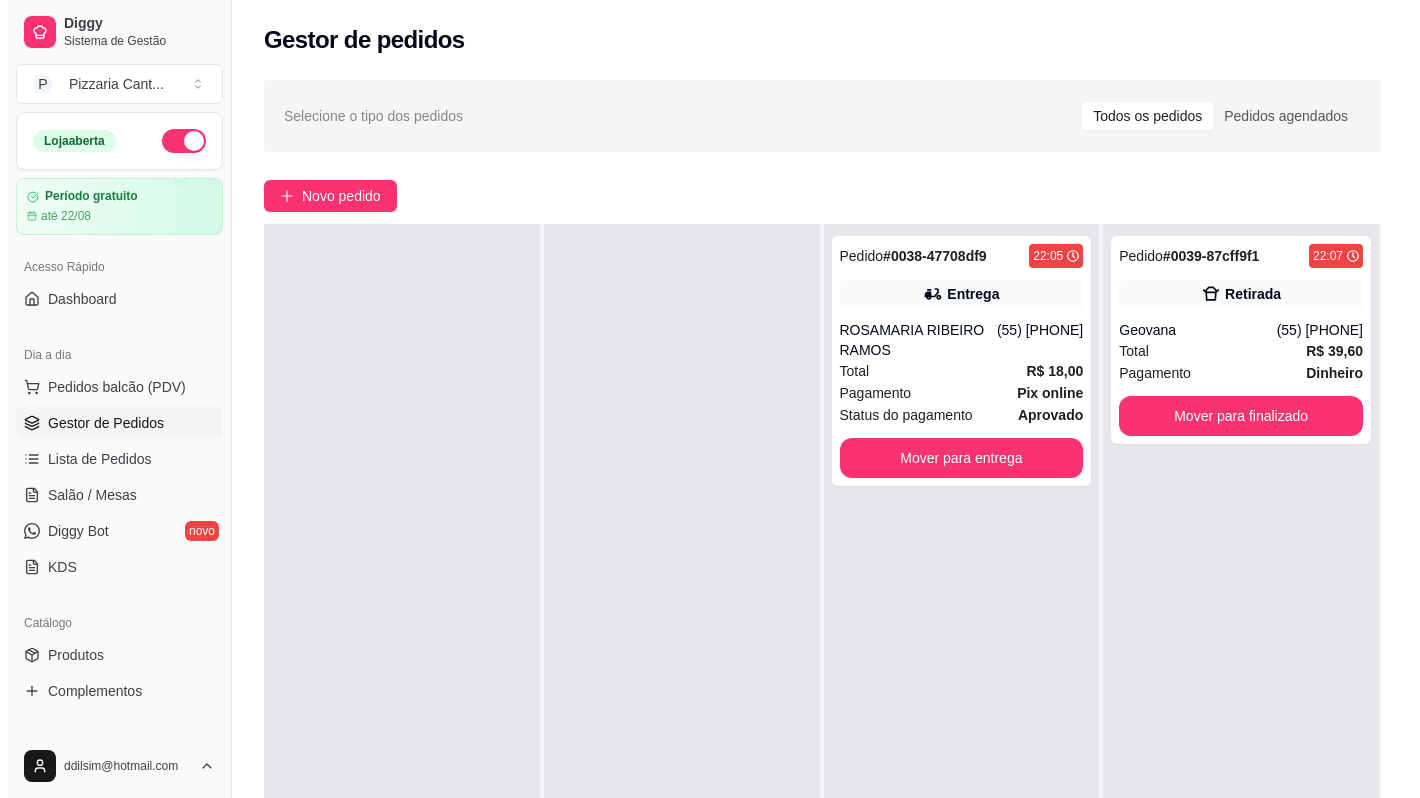 scroll, scrollTop: 0, scrollLeft: 0, axis: both 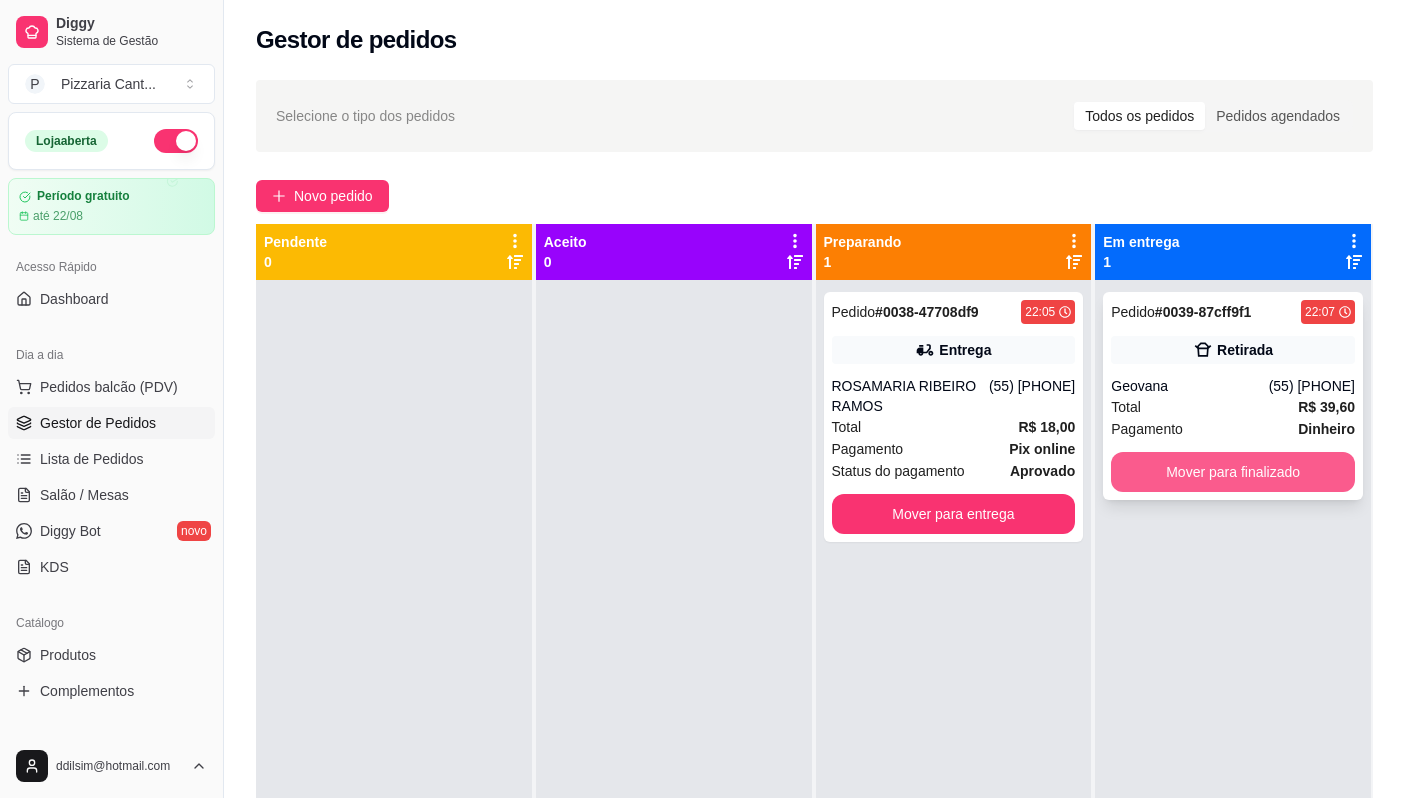 click on "Mover para finalizado" at bounding box center (1233, 472) 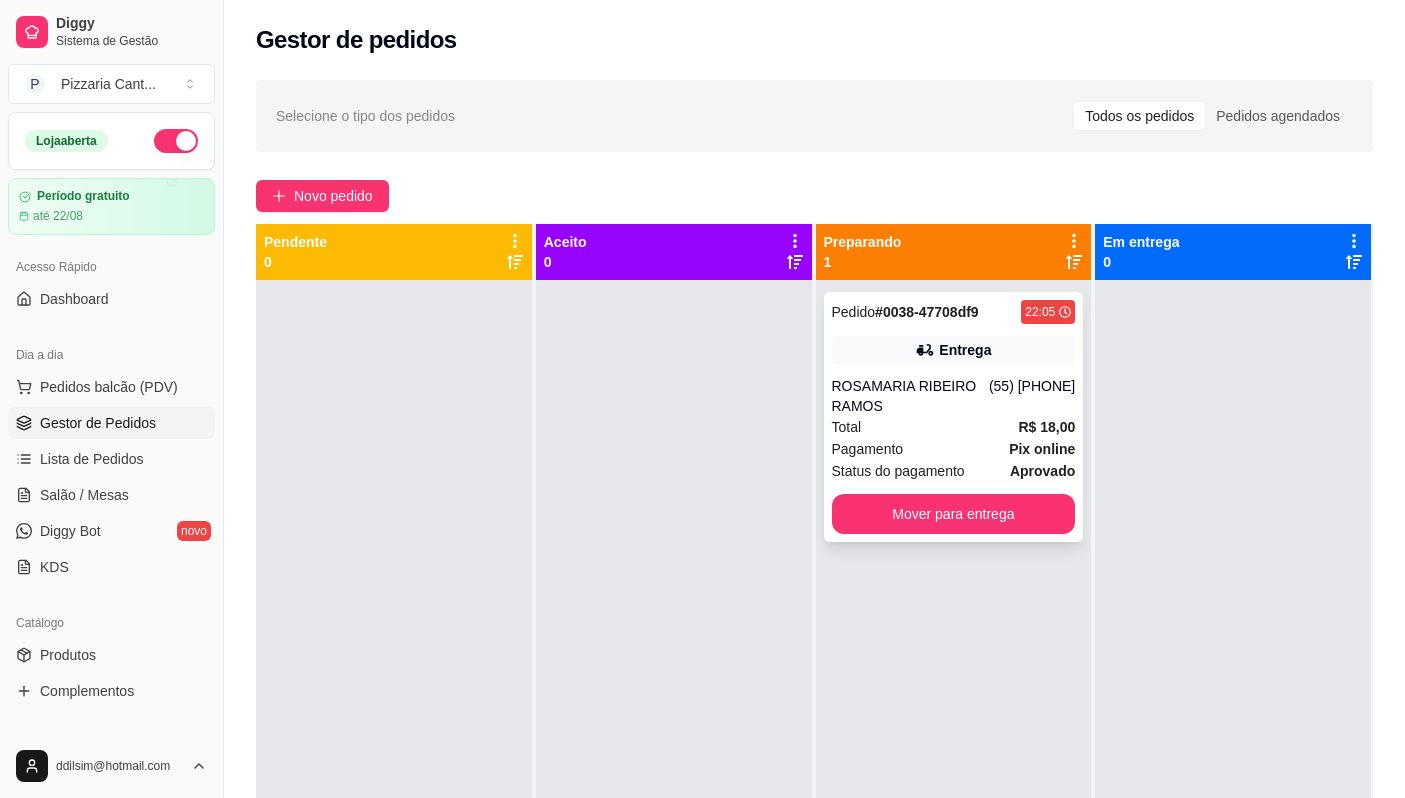 click on "Total R$ 18,00" at bounding box center (954, 427) 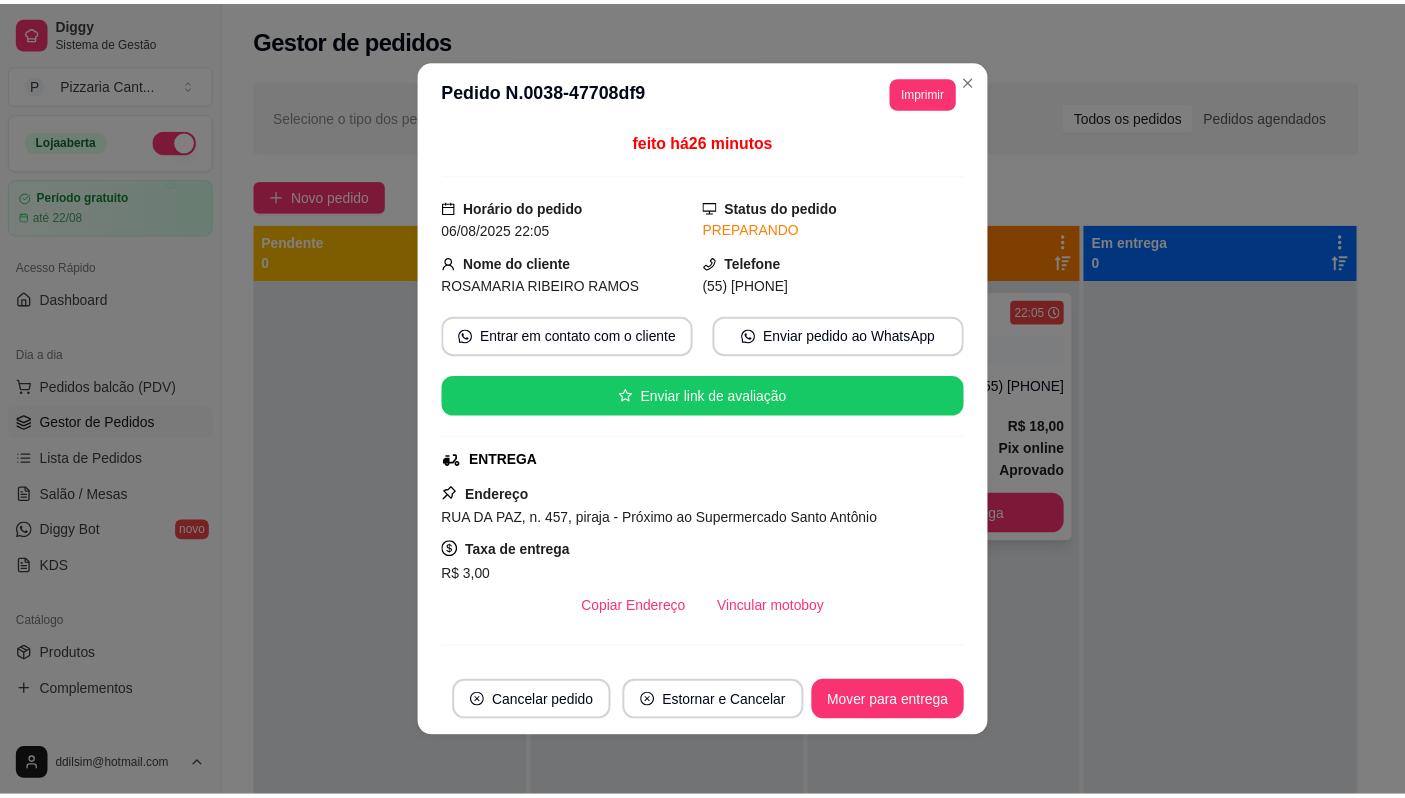 scroll, scrollTop: 0, scrollLeft: 0, axis: both 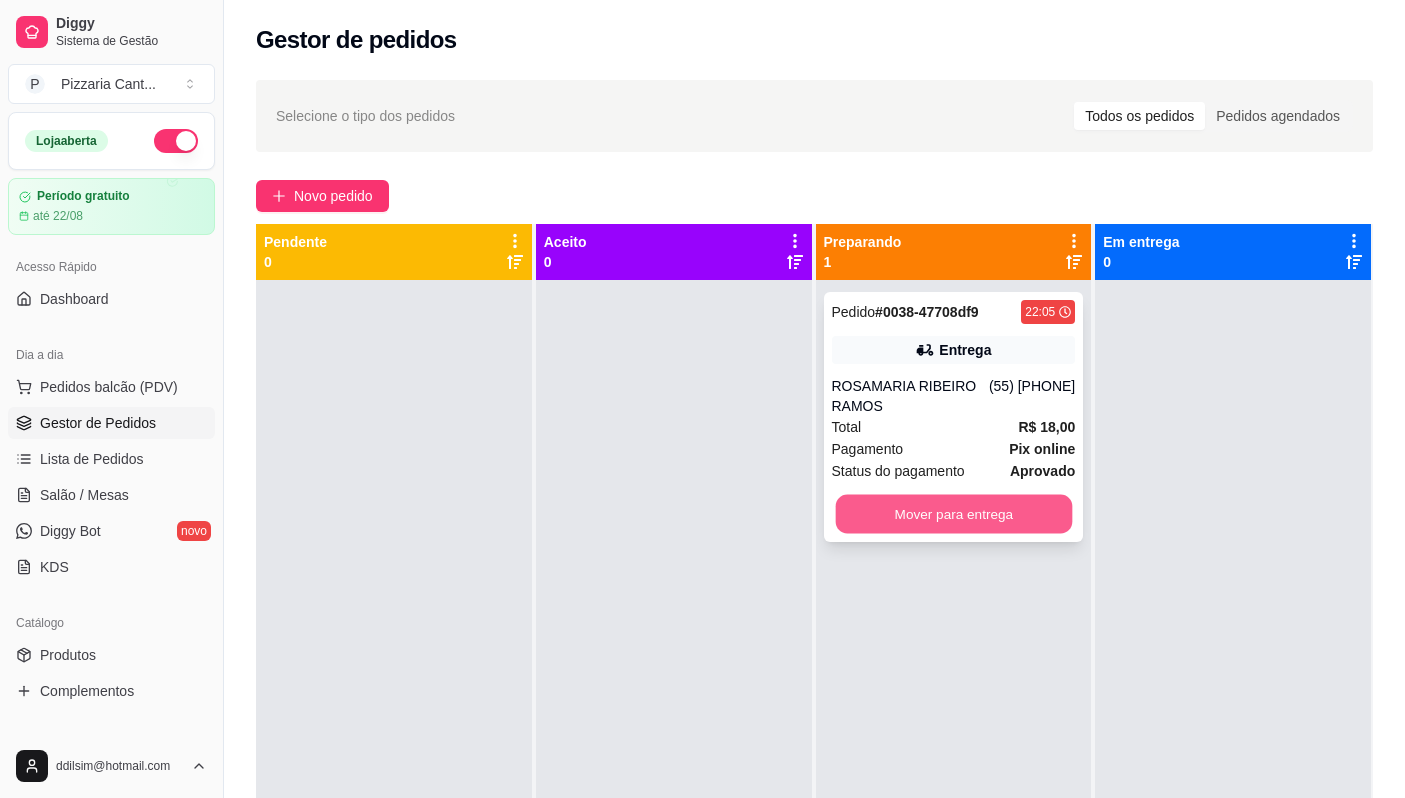 click on "Mover para entrega" at bounding box center [953, 514] 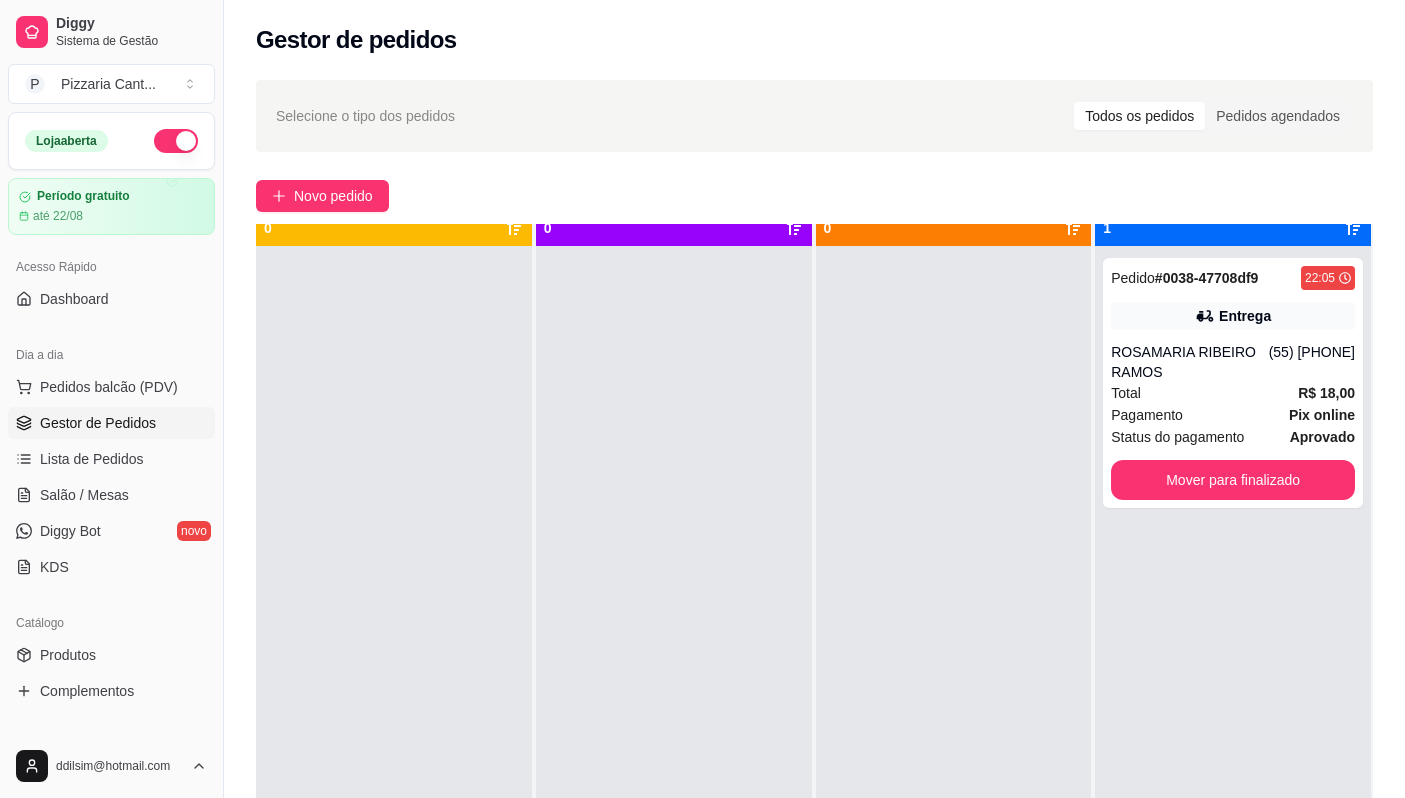 scroll, scrollTop: 56, scrollLeft: 0, axis: vertical 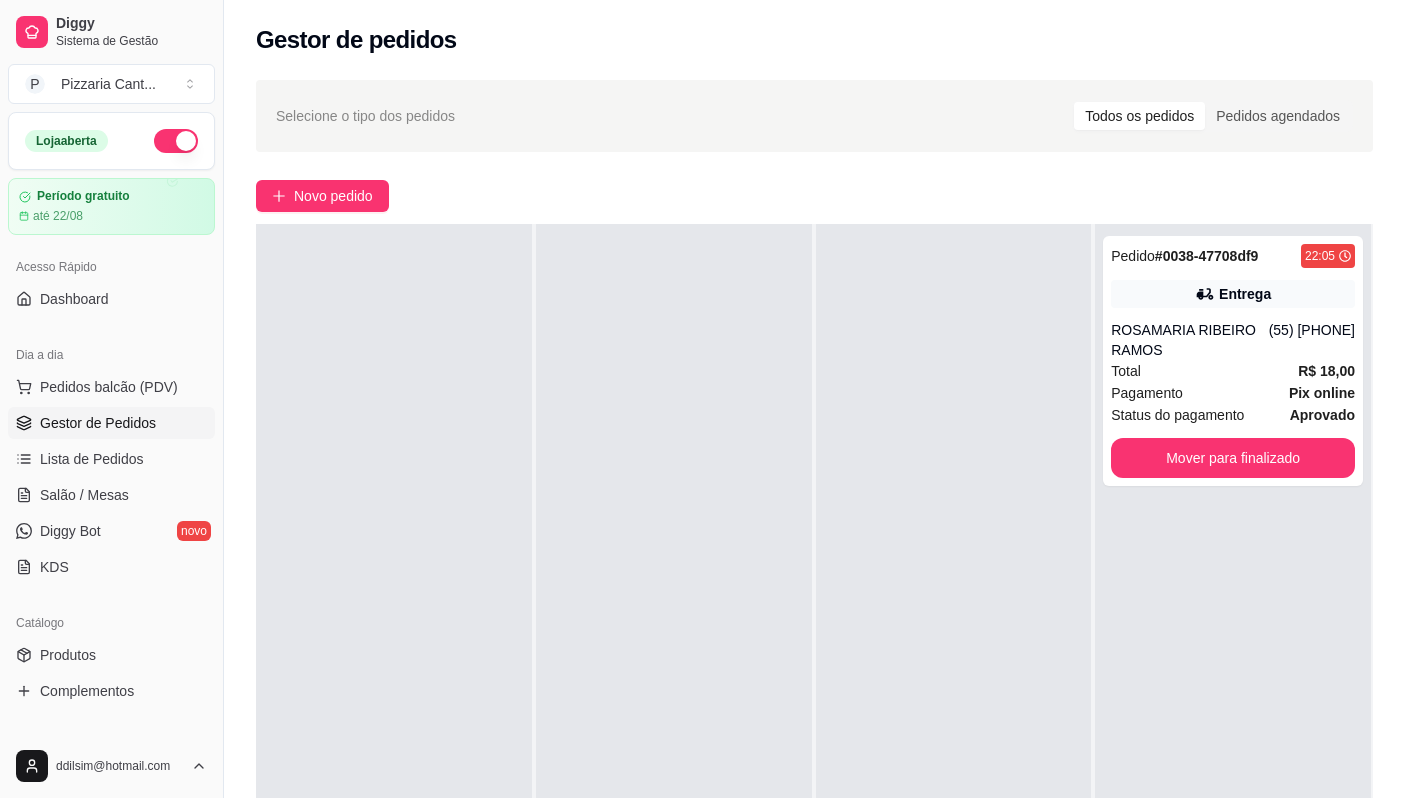 click on "Gestor de Pedidos" at bounding box center (98, 423) 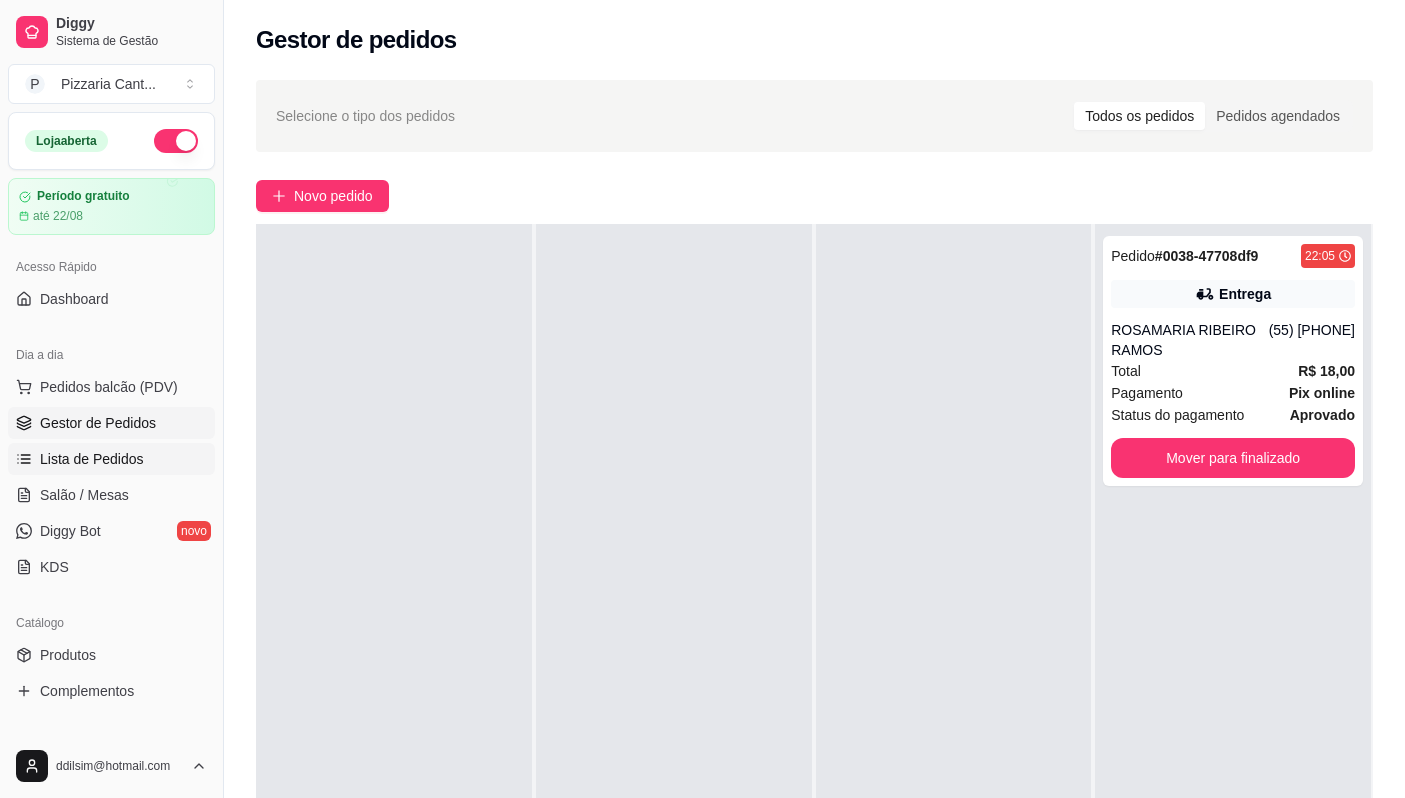 click on "Lista de Pedidos" at bounding box center [92, 459] 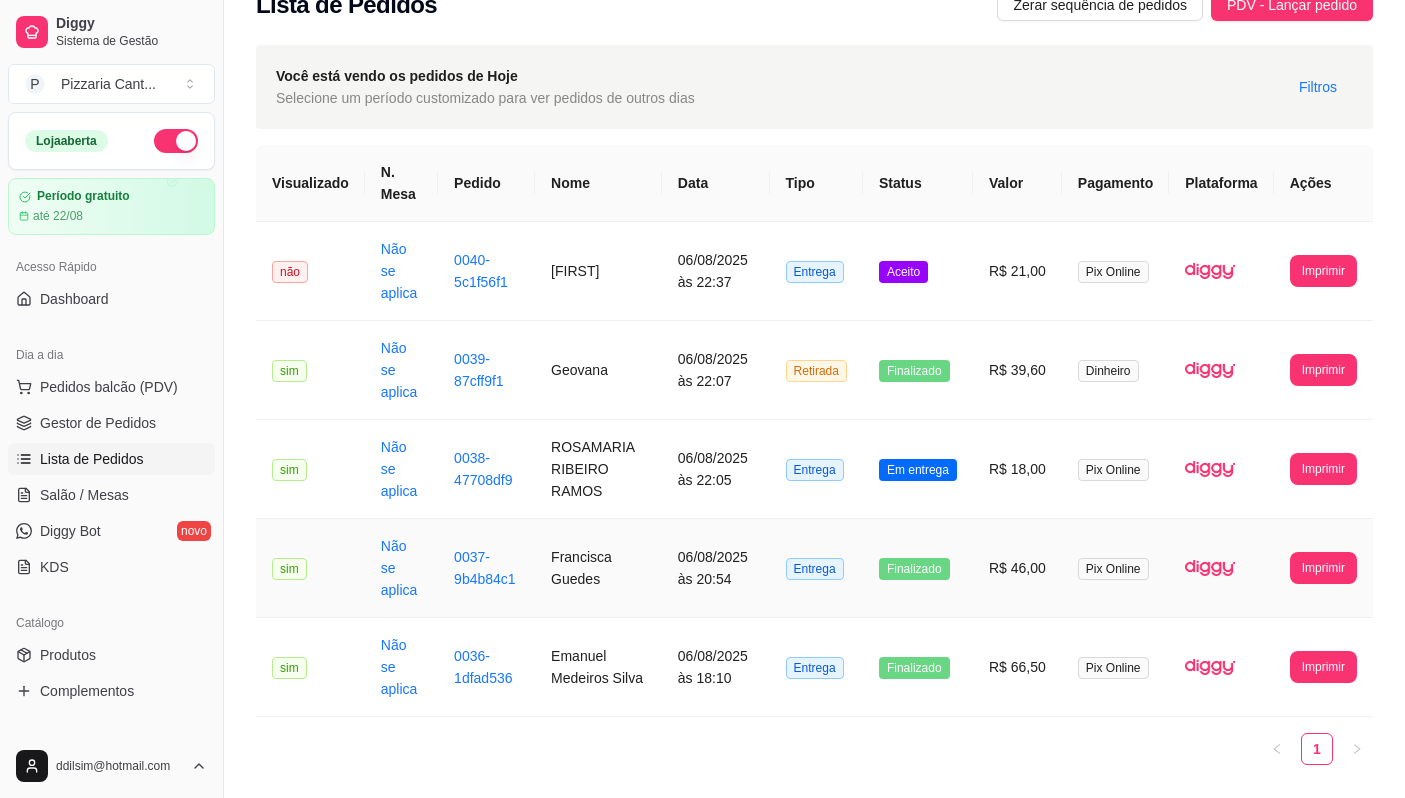 scroll, scrollTop: 0, scrollLeft: 0, axis: both 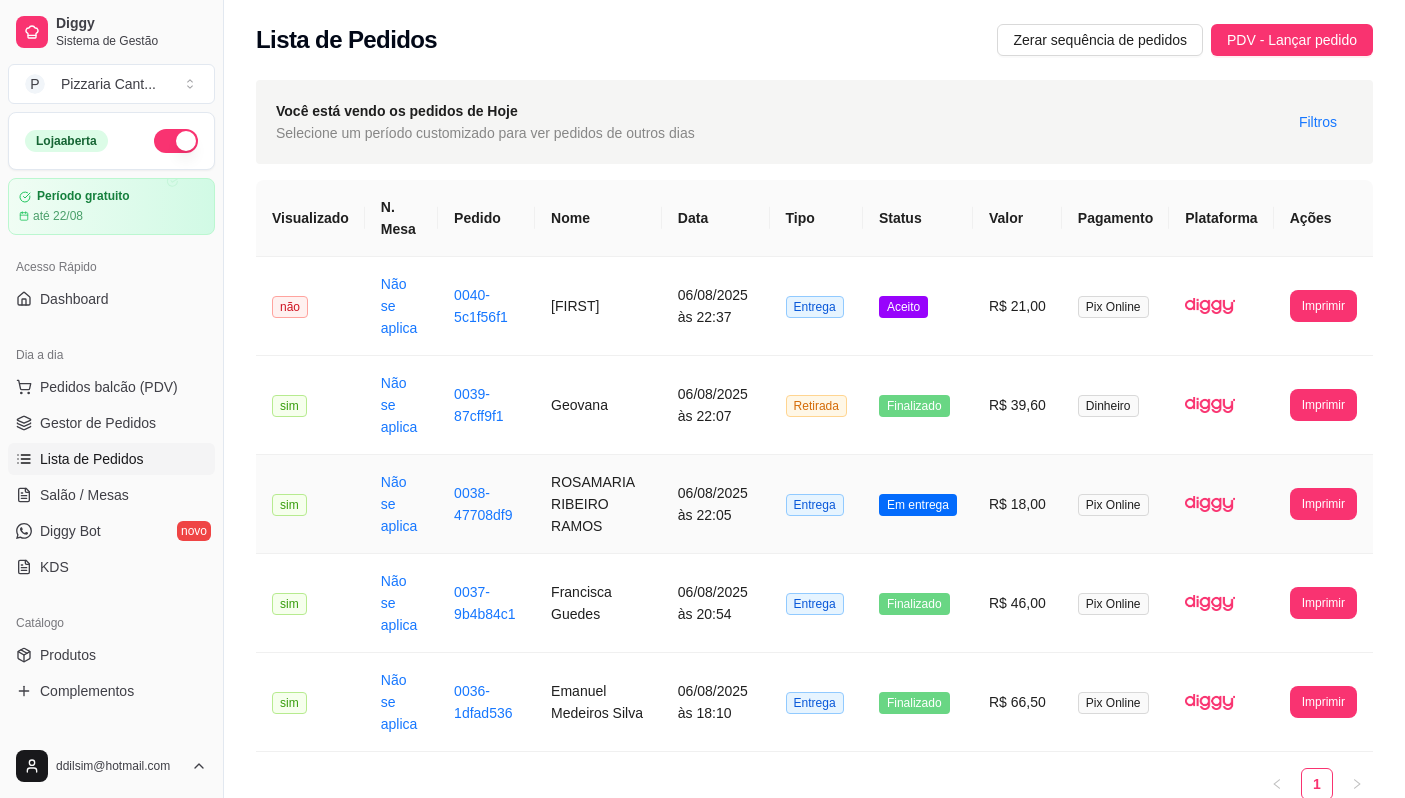 click on "06/08/2025 às 22:05" at bounding box center (716, 504) 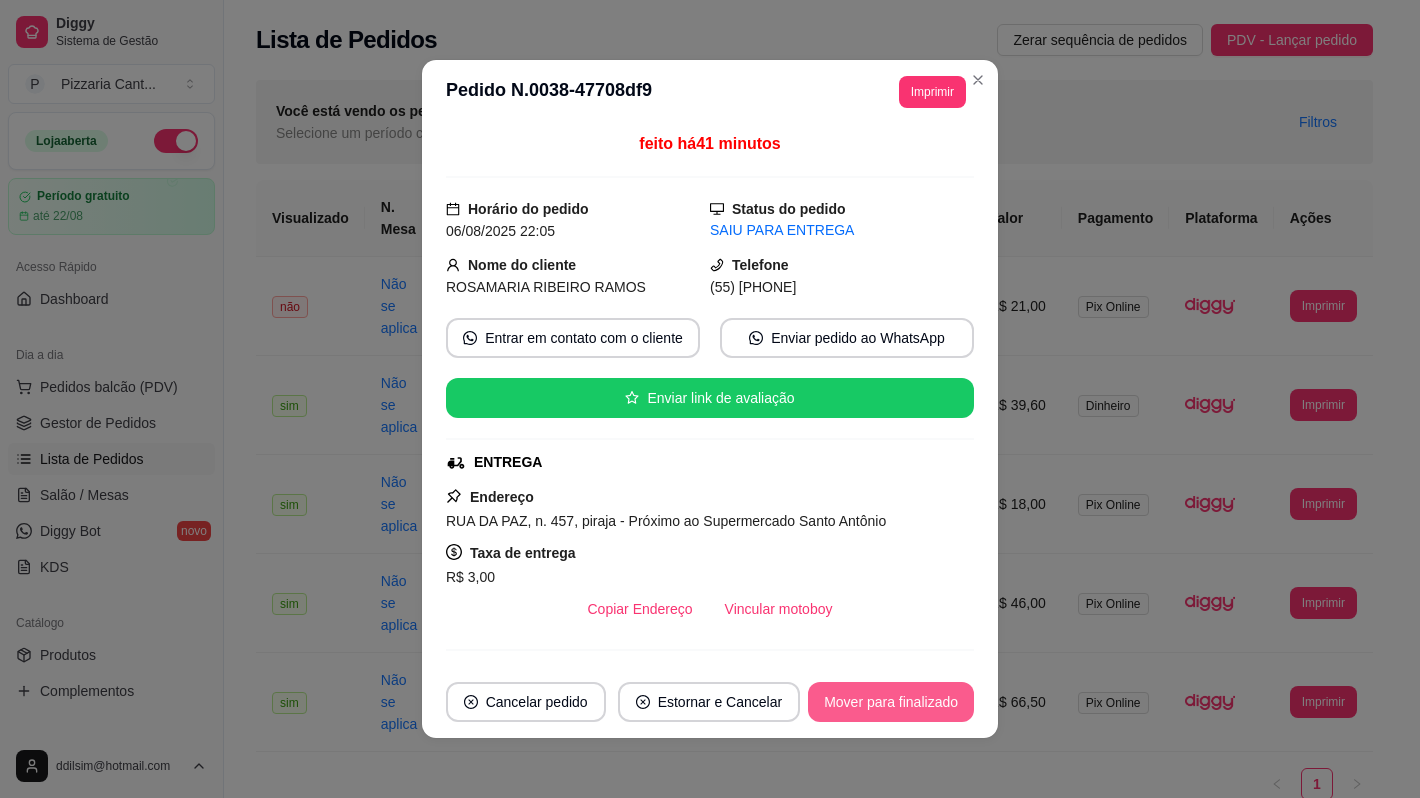 click on "Mover para finalizado" at bounding box center (891, 702) 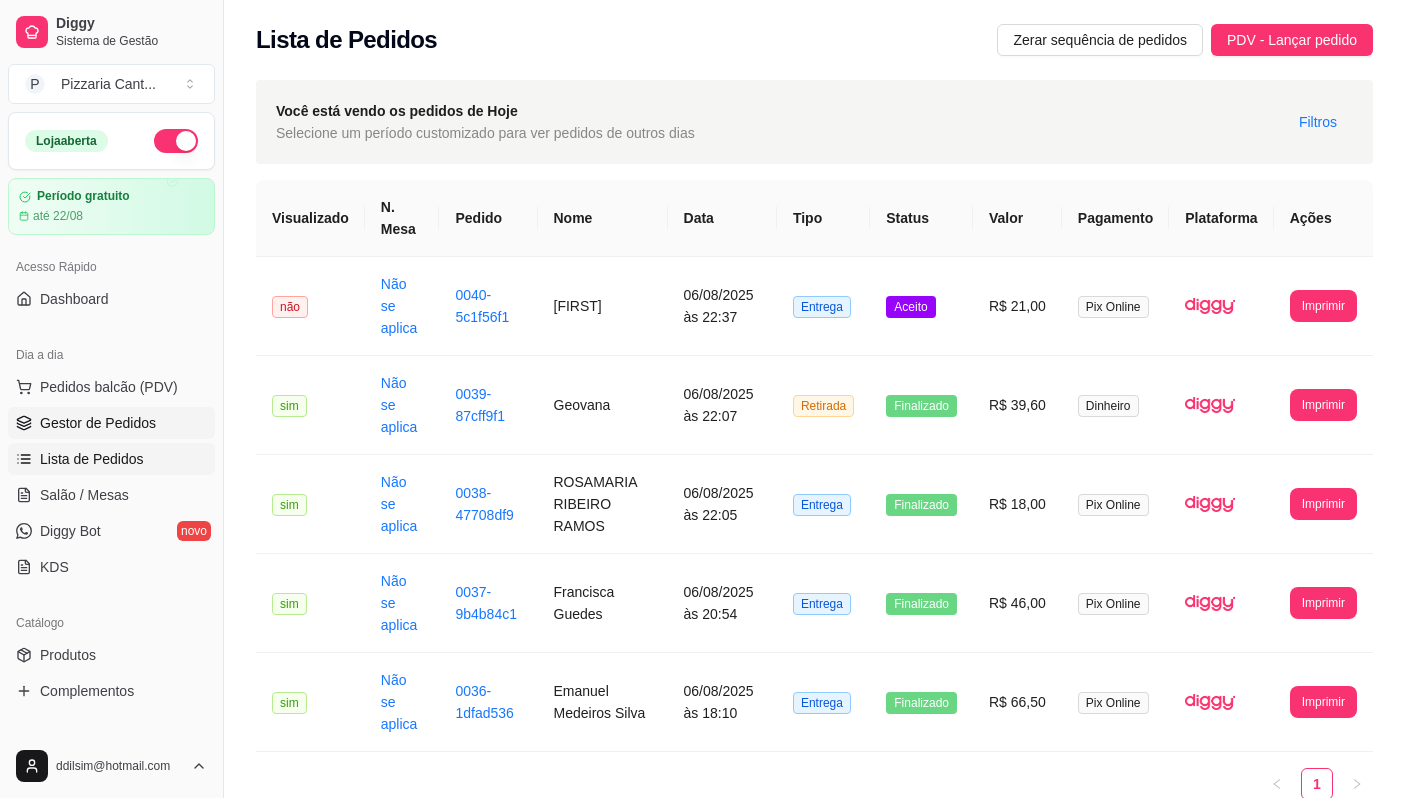 click on "Gestor de Pedidos" at bounding box center [98, 423] 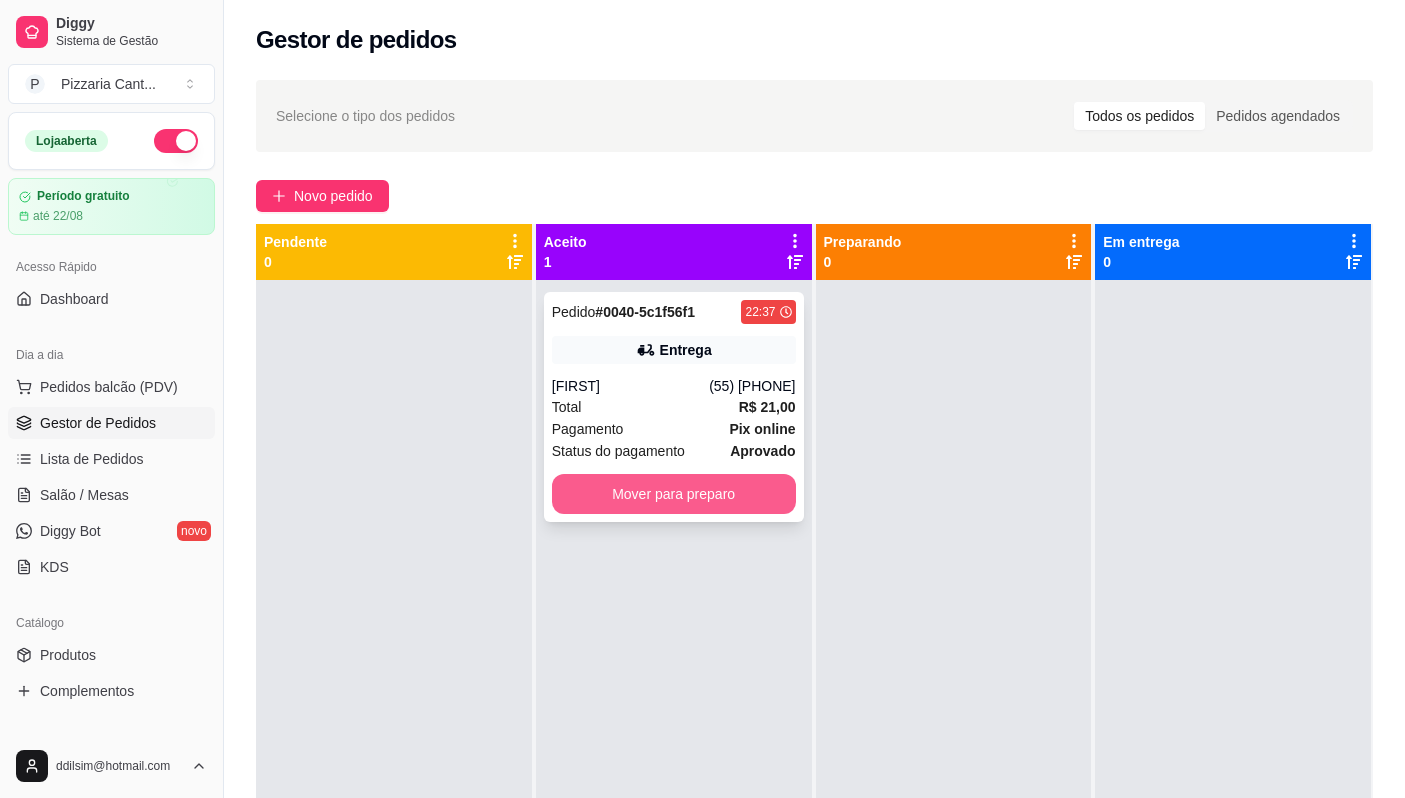 click on "Mover para preparo" at bounding box center (674, 494) 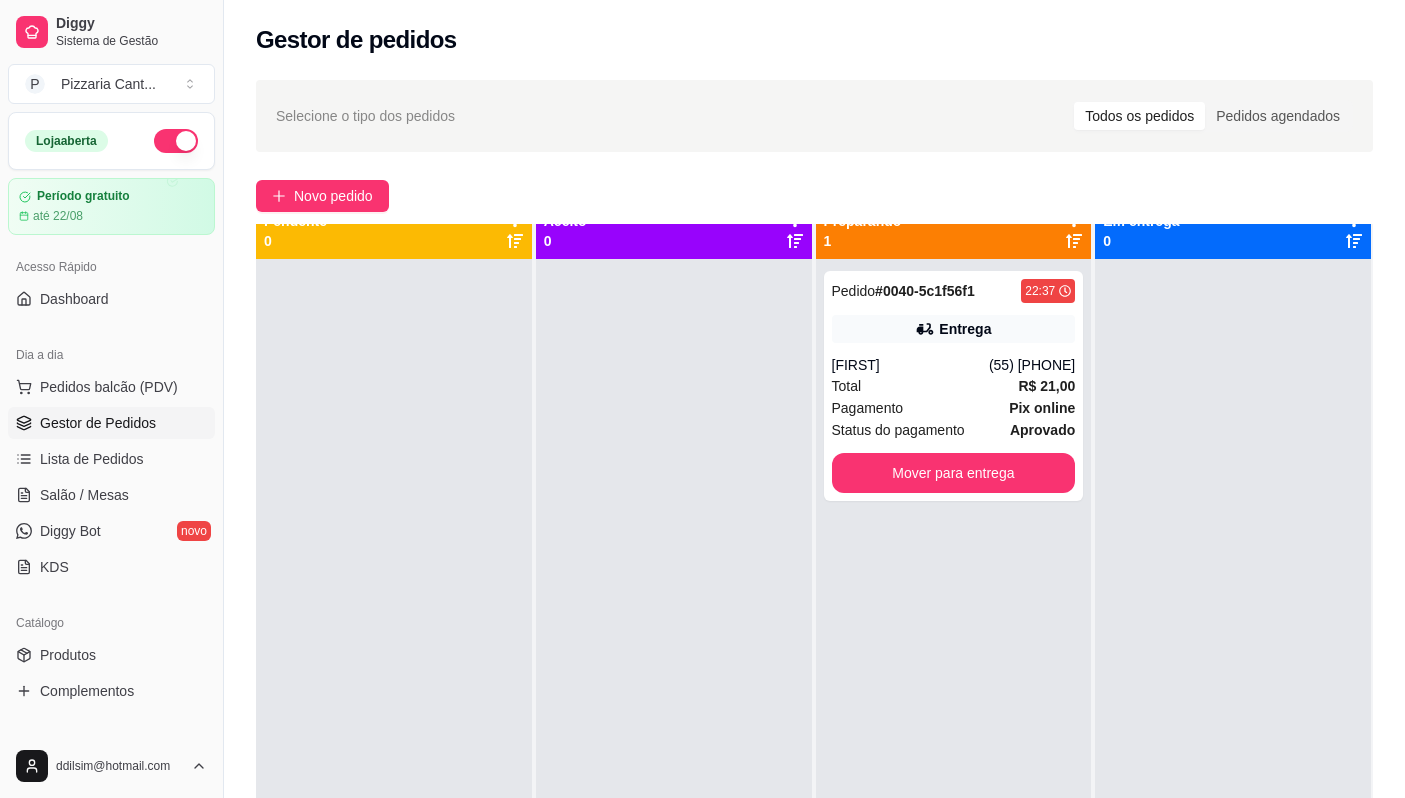 scroll, scrollTop: 0, scrollLeft: 0, axis: both 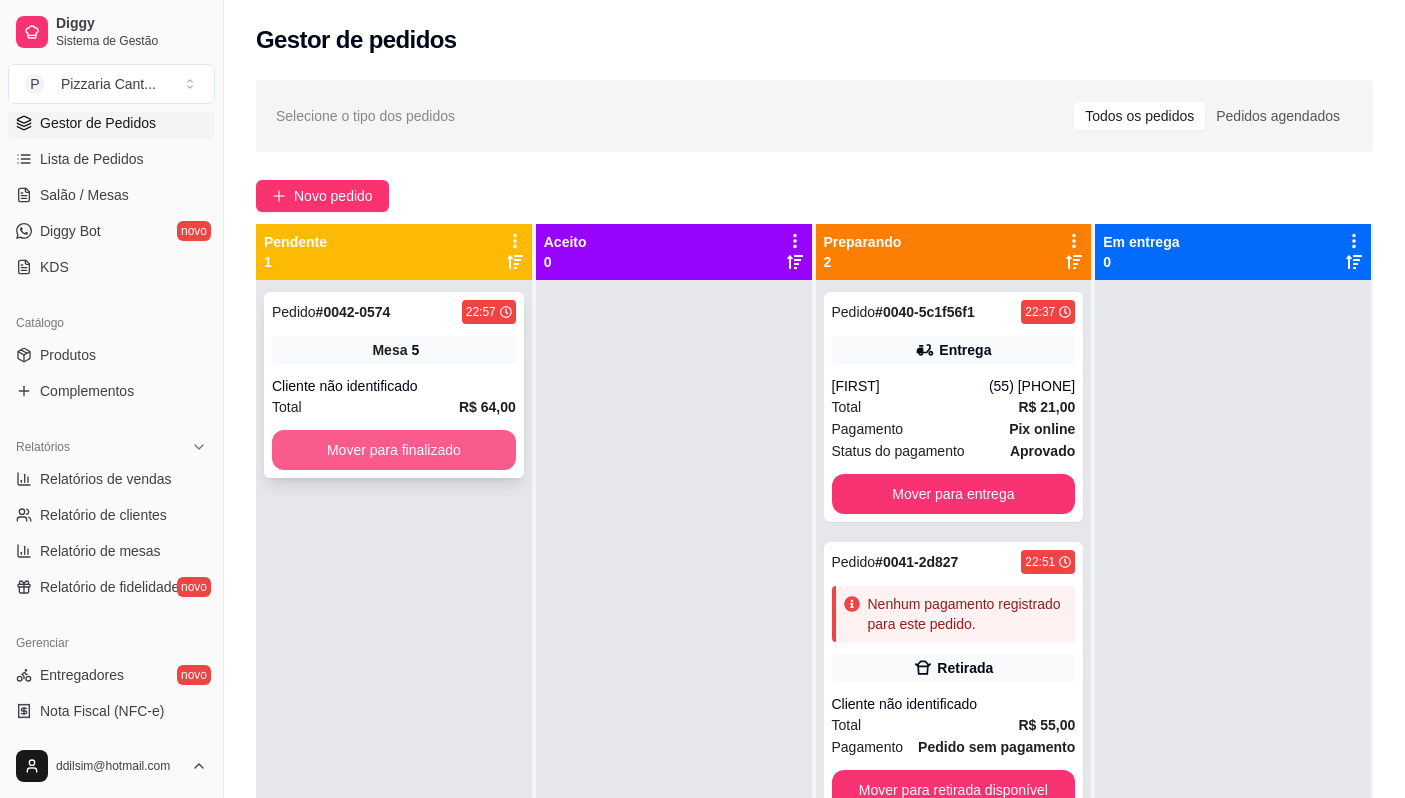 click on "Mover para finalizado" at bounding box center [394, 450] 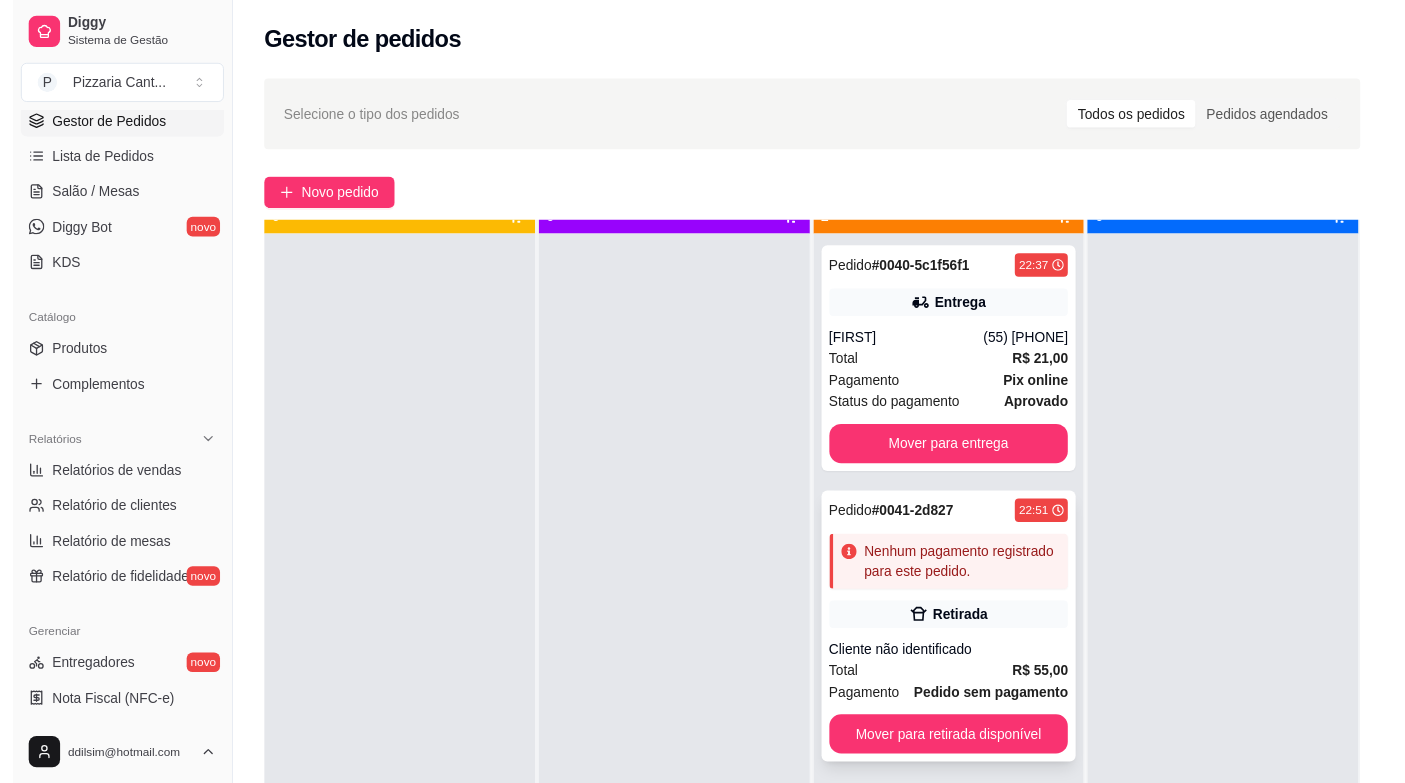 scroll, scrollTop: 56, scrollLeft: 0, axis: vertical 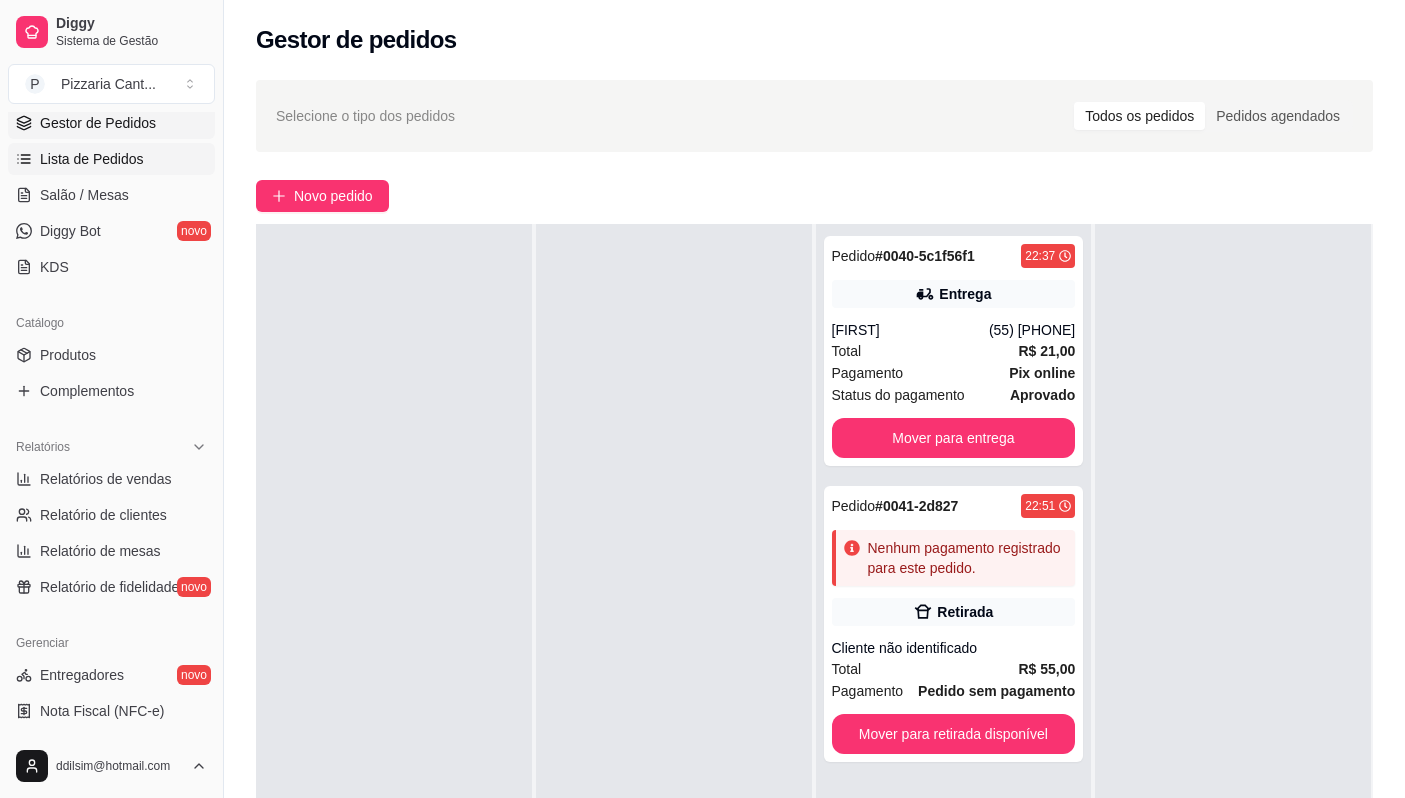 click on "Lista de Pedidos" at bounding box center [92, 159] 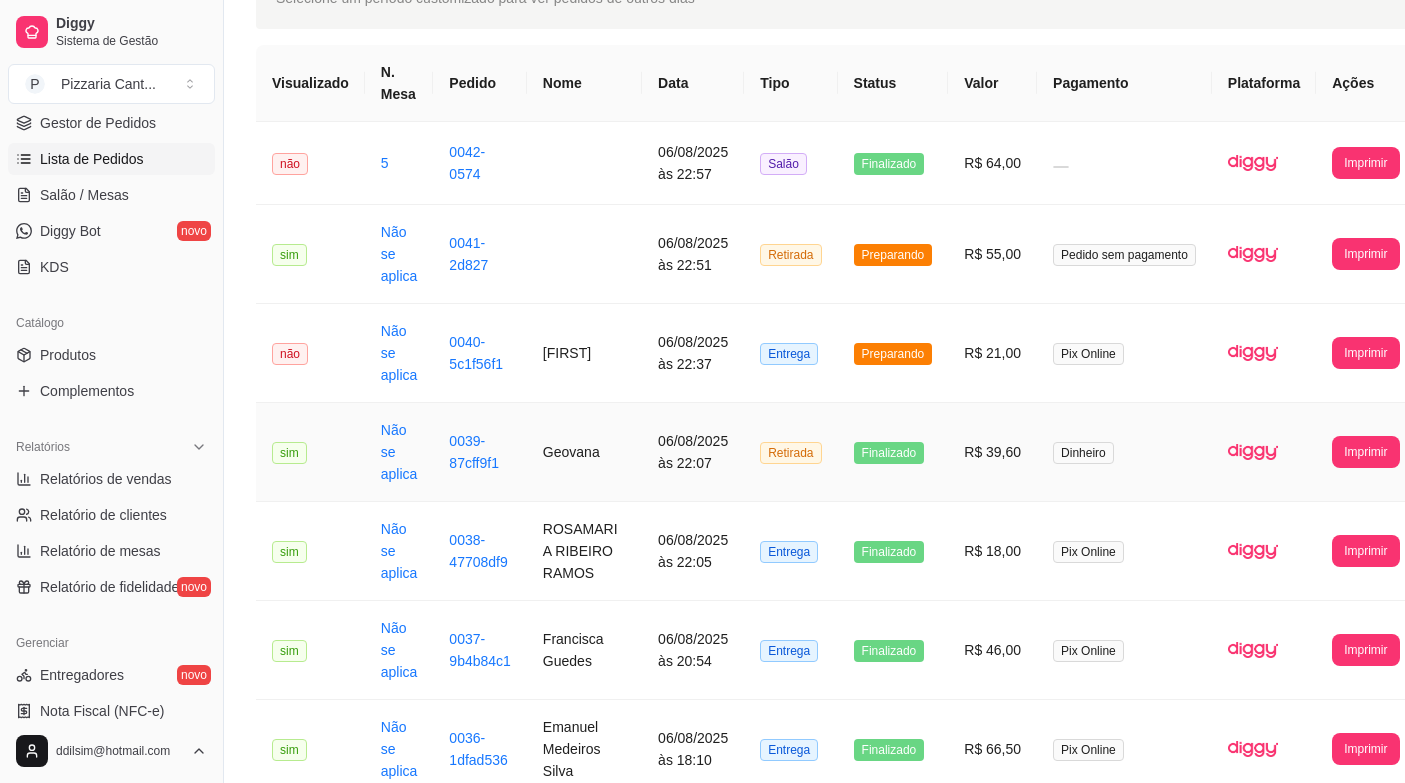 scroll, scrollTop: 100, scrollLeft: 0, axis: vertical 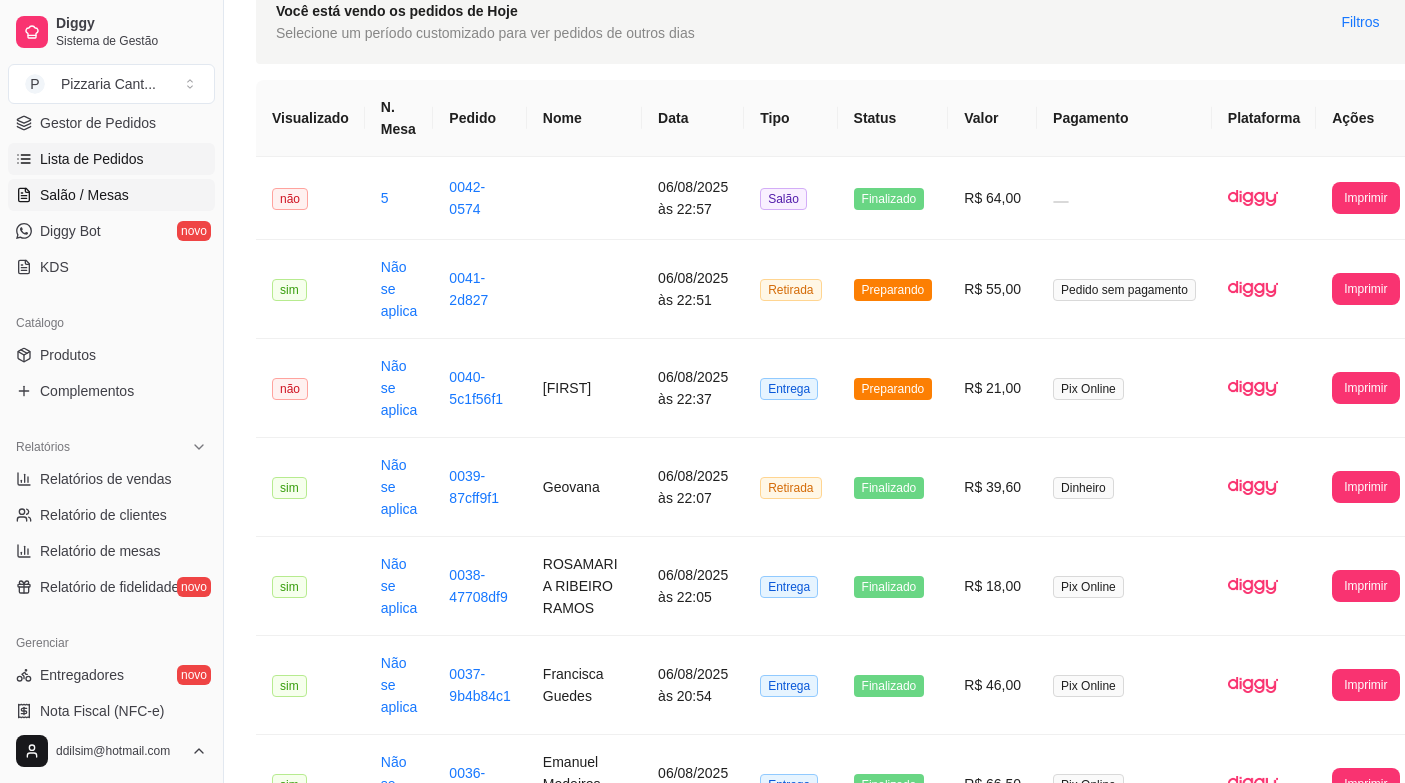 click on "Salão / Mesas" at bounding box center (84, 195) 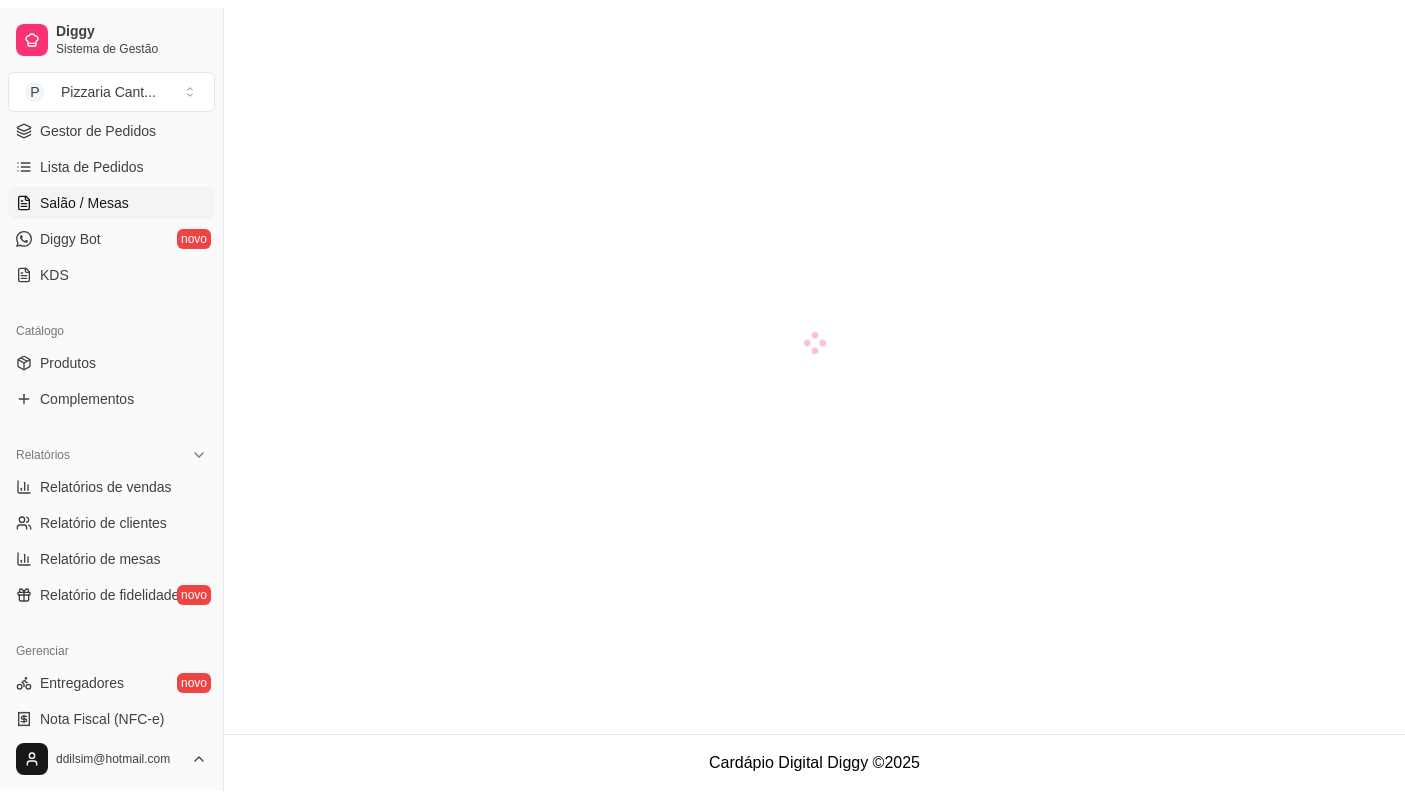 scroll, scrollTop: 0, scrollLeft: 0, axis: both 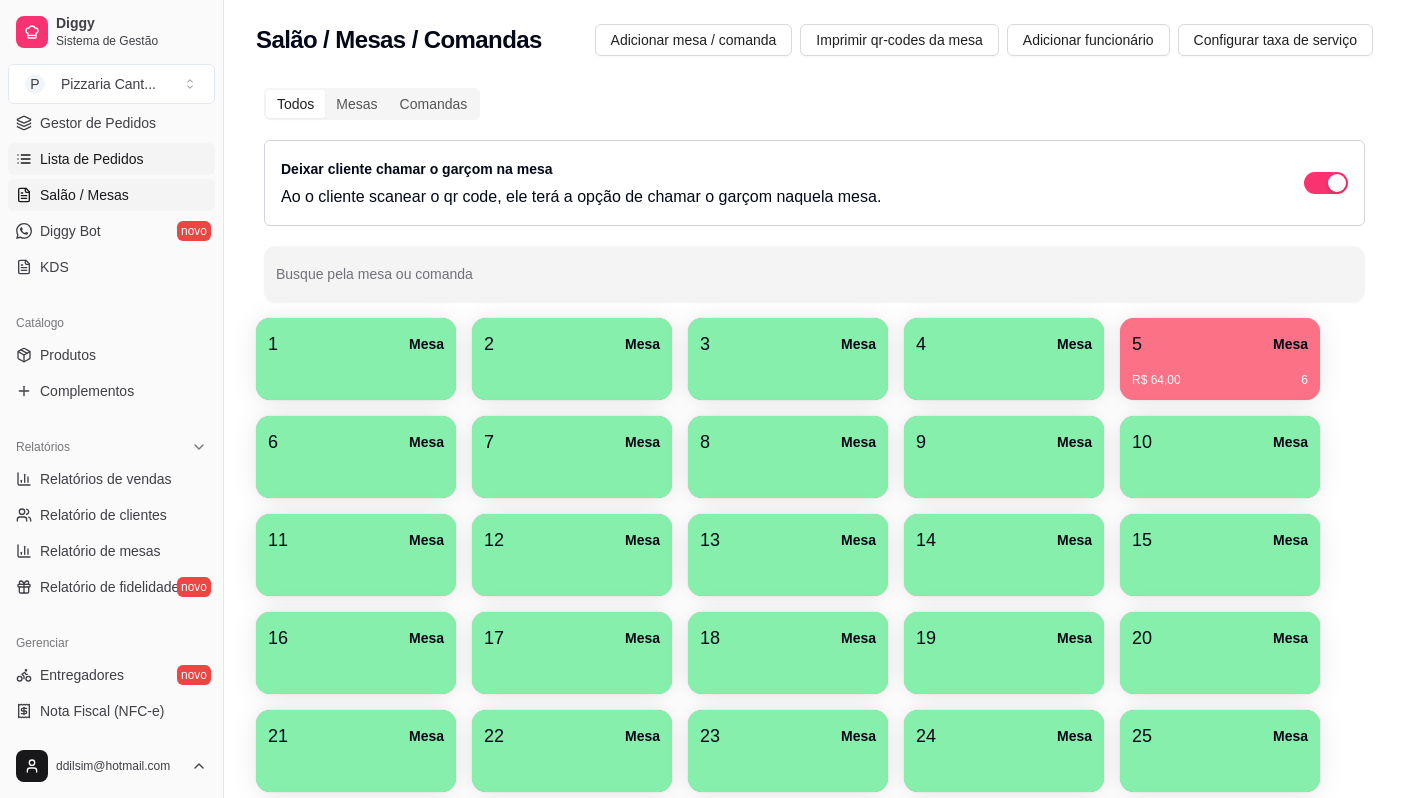 click on "Lista de Pedidos" at bounding box center (92, 159) 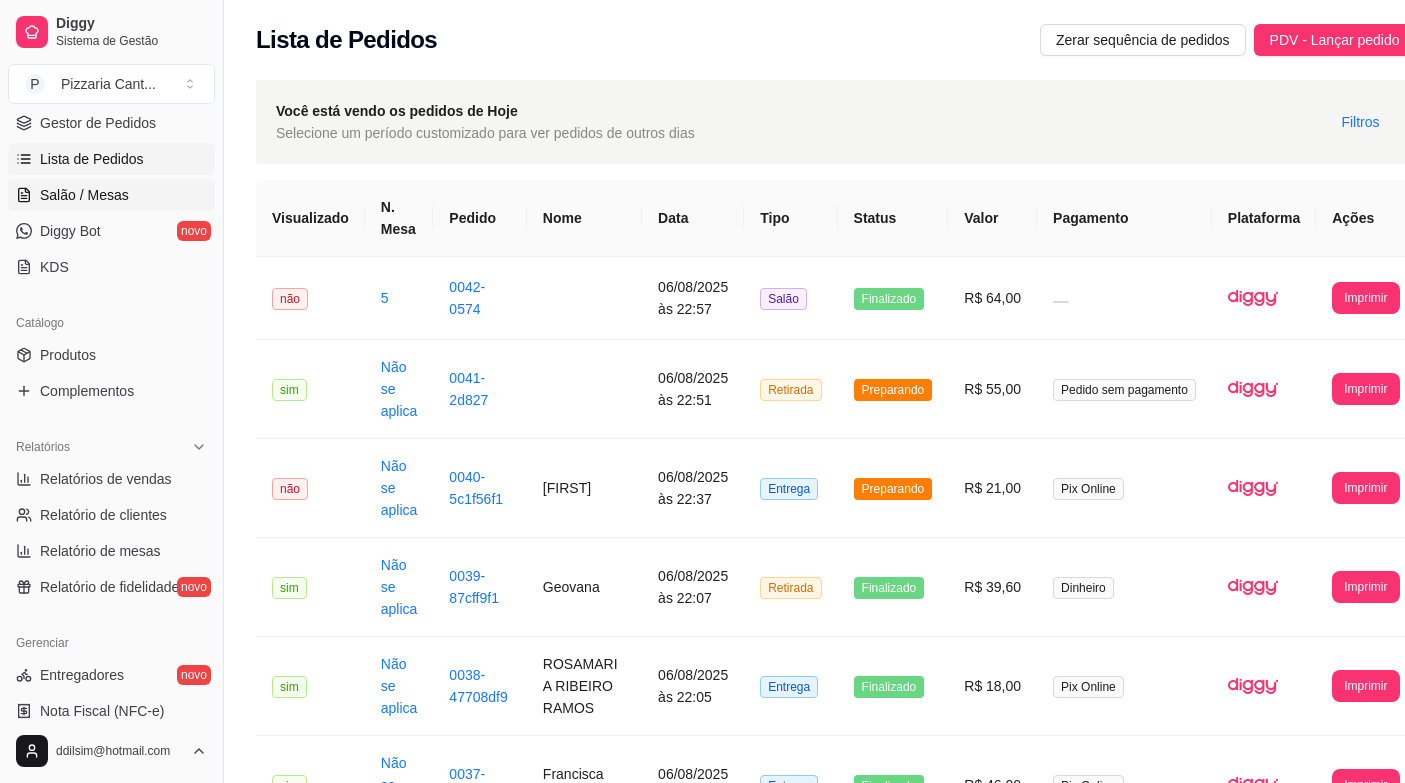 click on "Salão / Mesas" at bounding box center (84, 195) 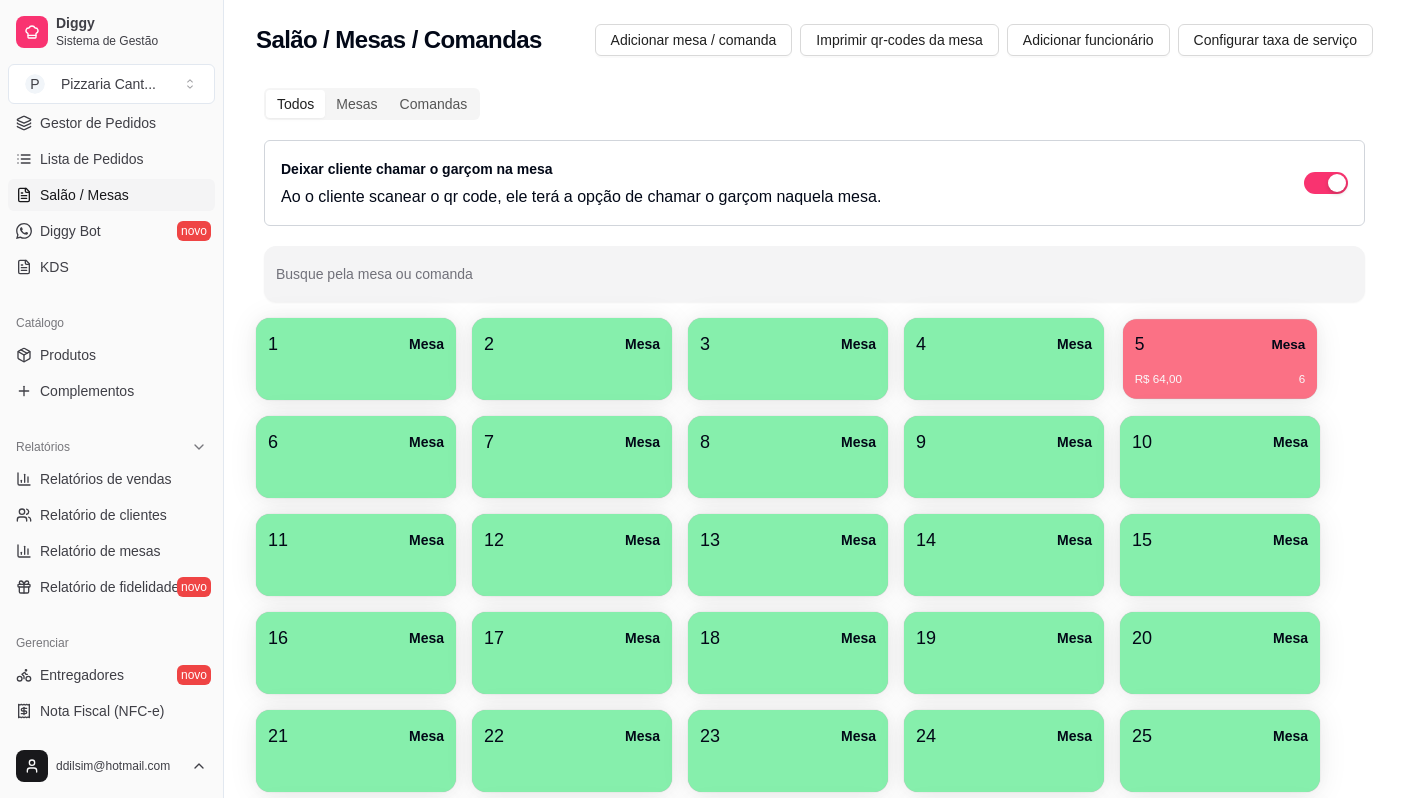 click on "5 Mesa" at bounding box center (1220, 344) 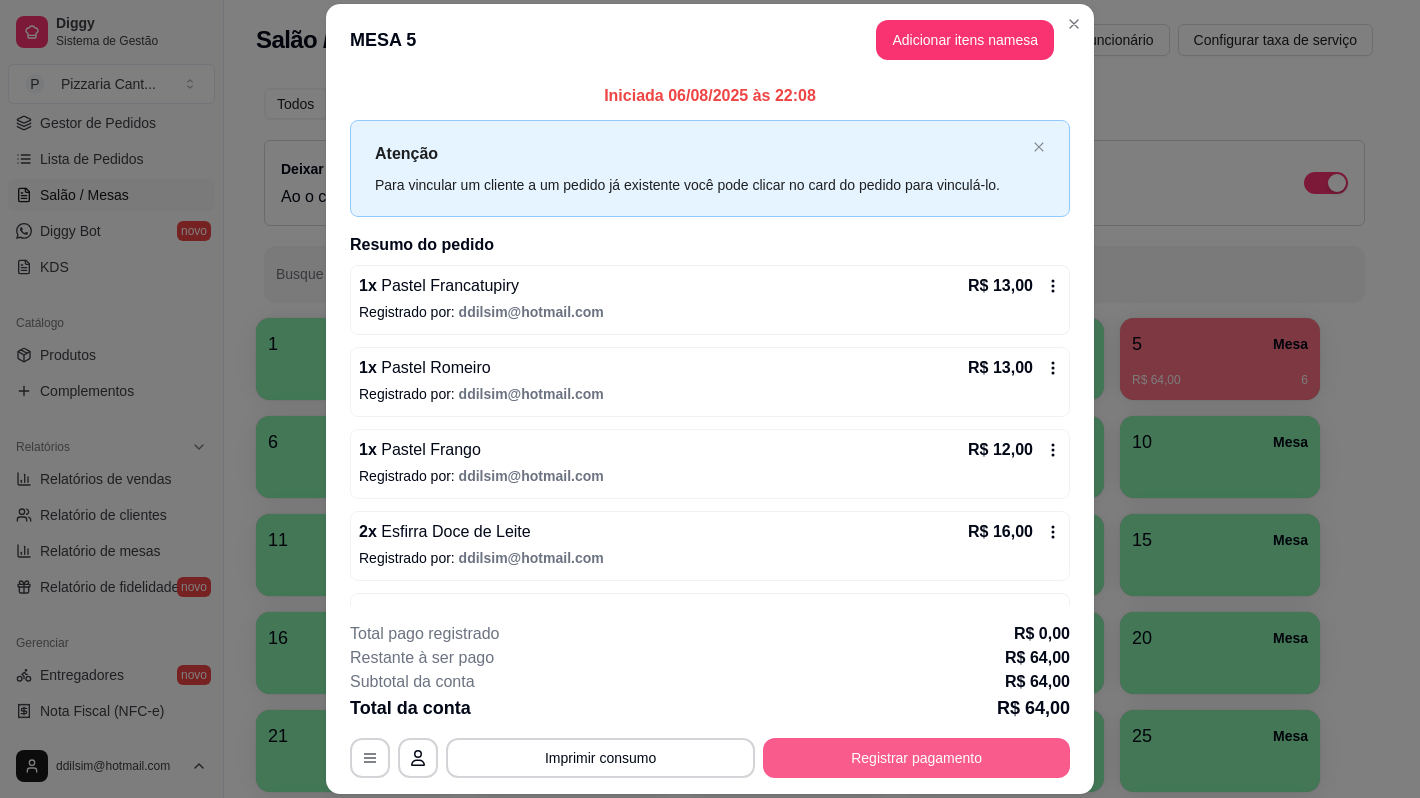 click on "Registrar pagamento" at bounding box center [916, 758] 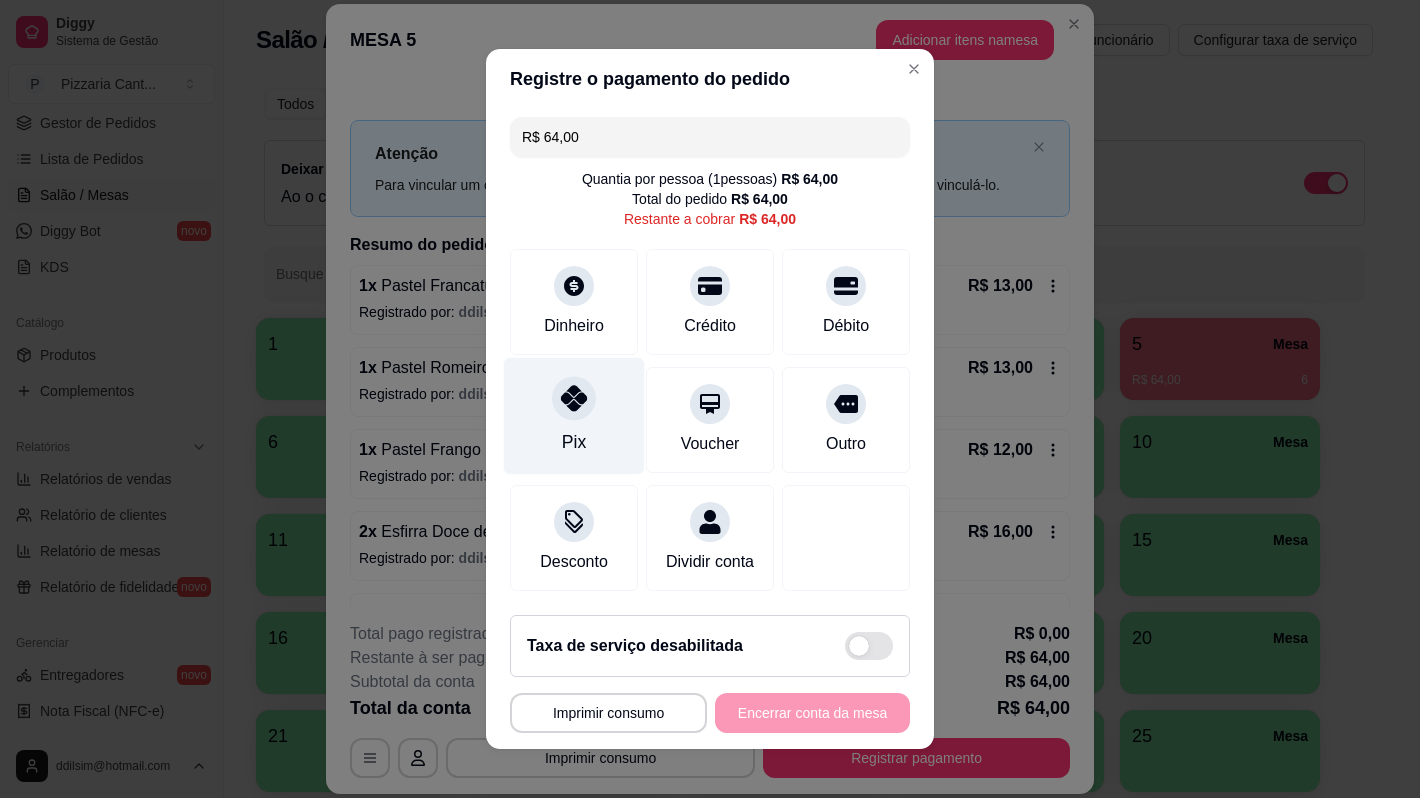click on "Pix" at bounding box center [574, 442] 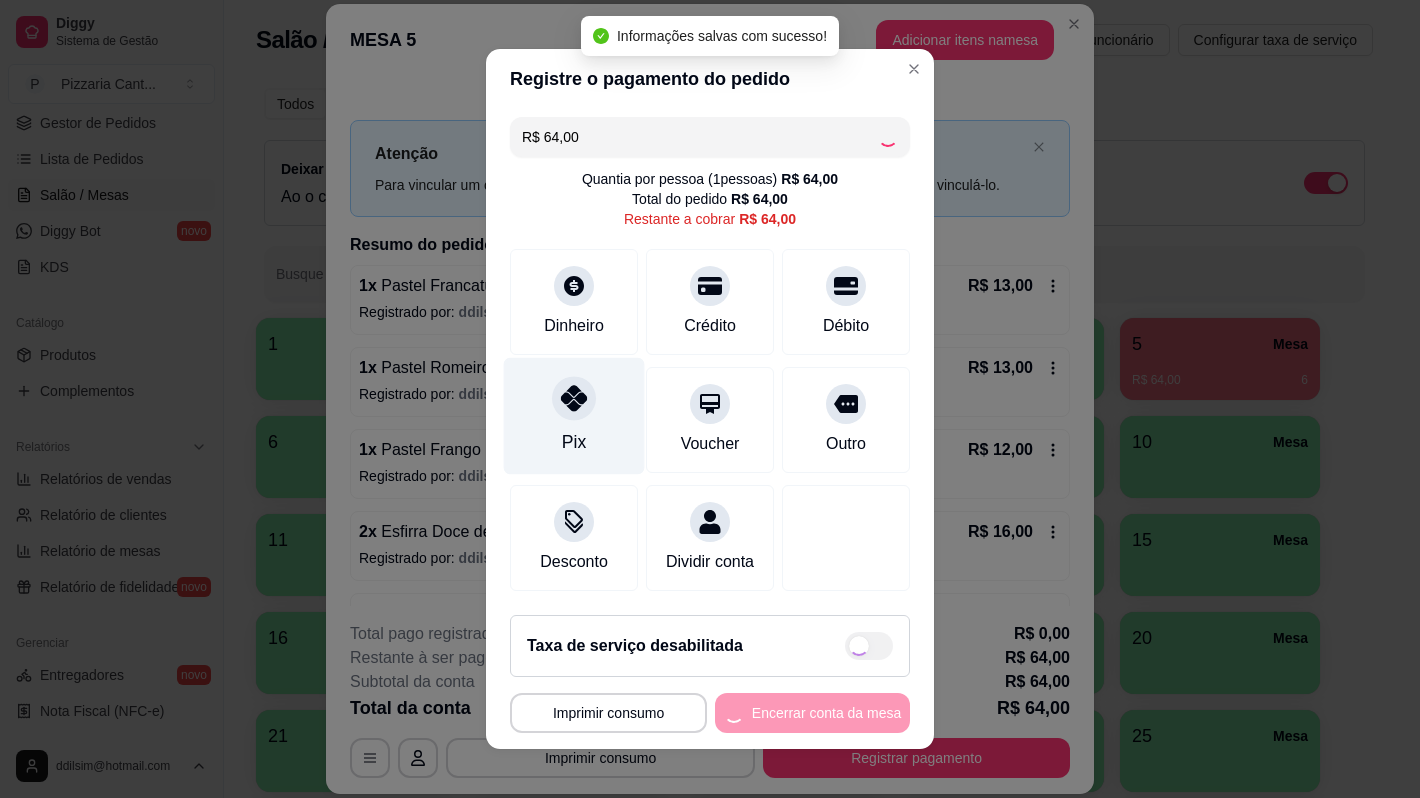 type on "R$ 0,00" 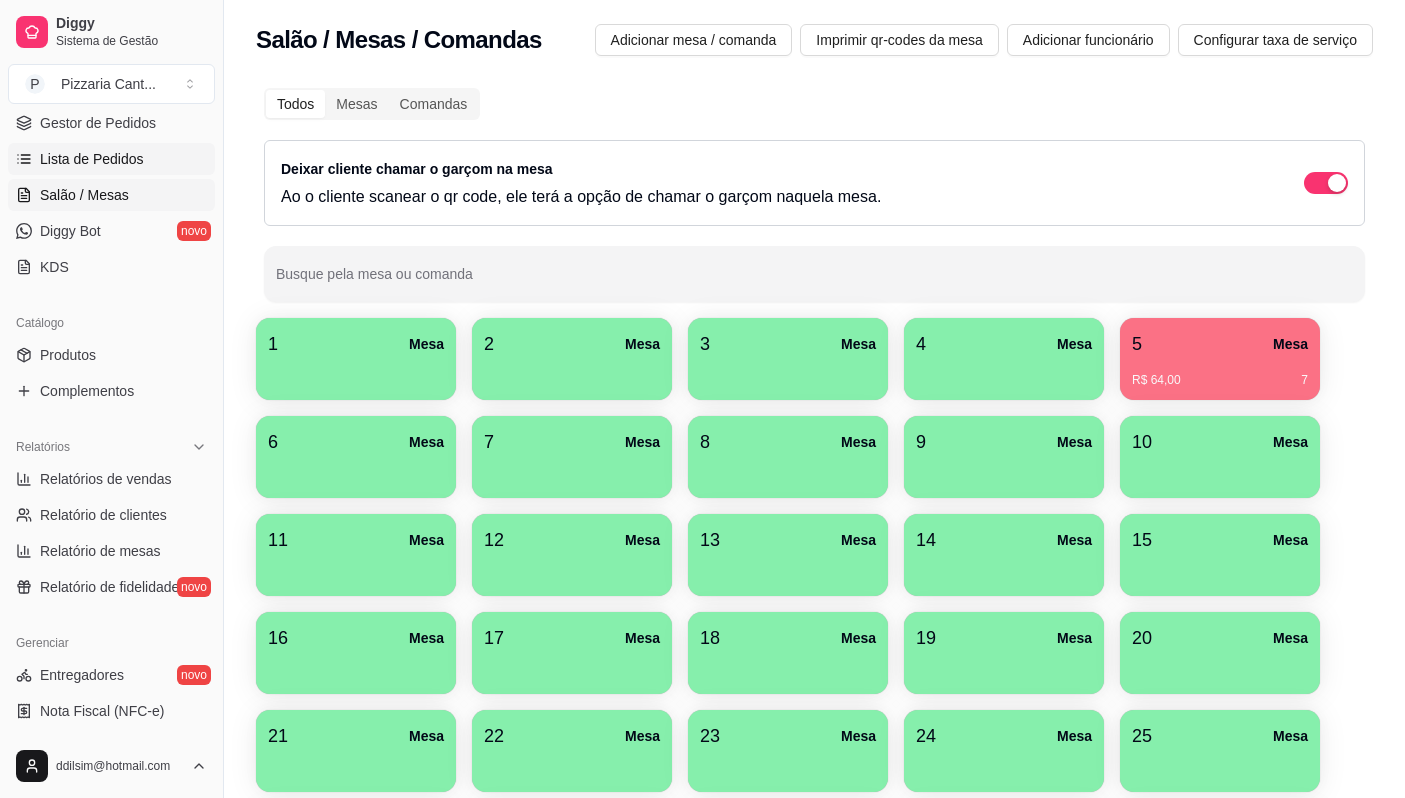 click on "Lista de Pedidos" at bounding box center [92, 159] 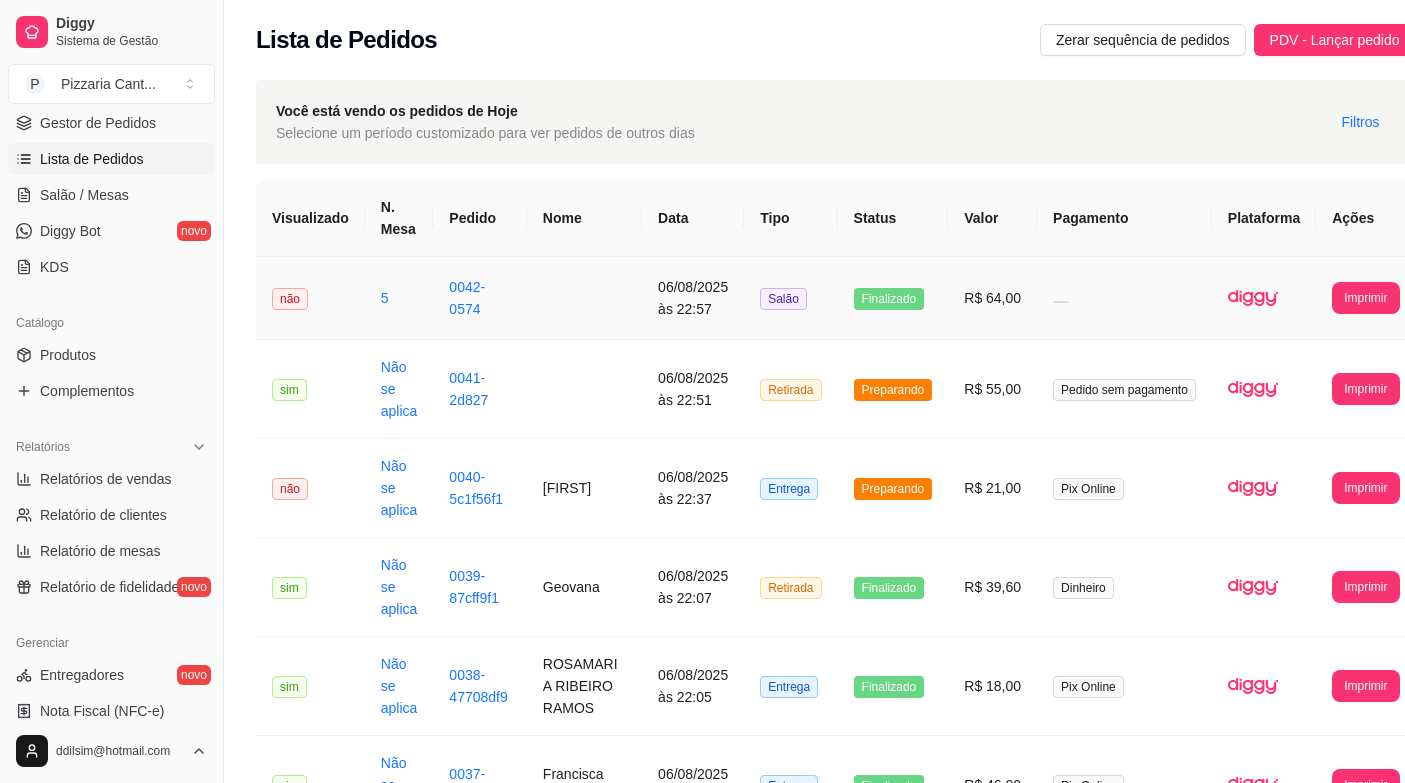 click at bounding box center [1124, 298] 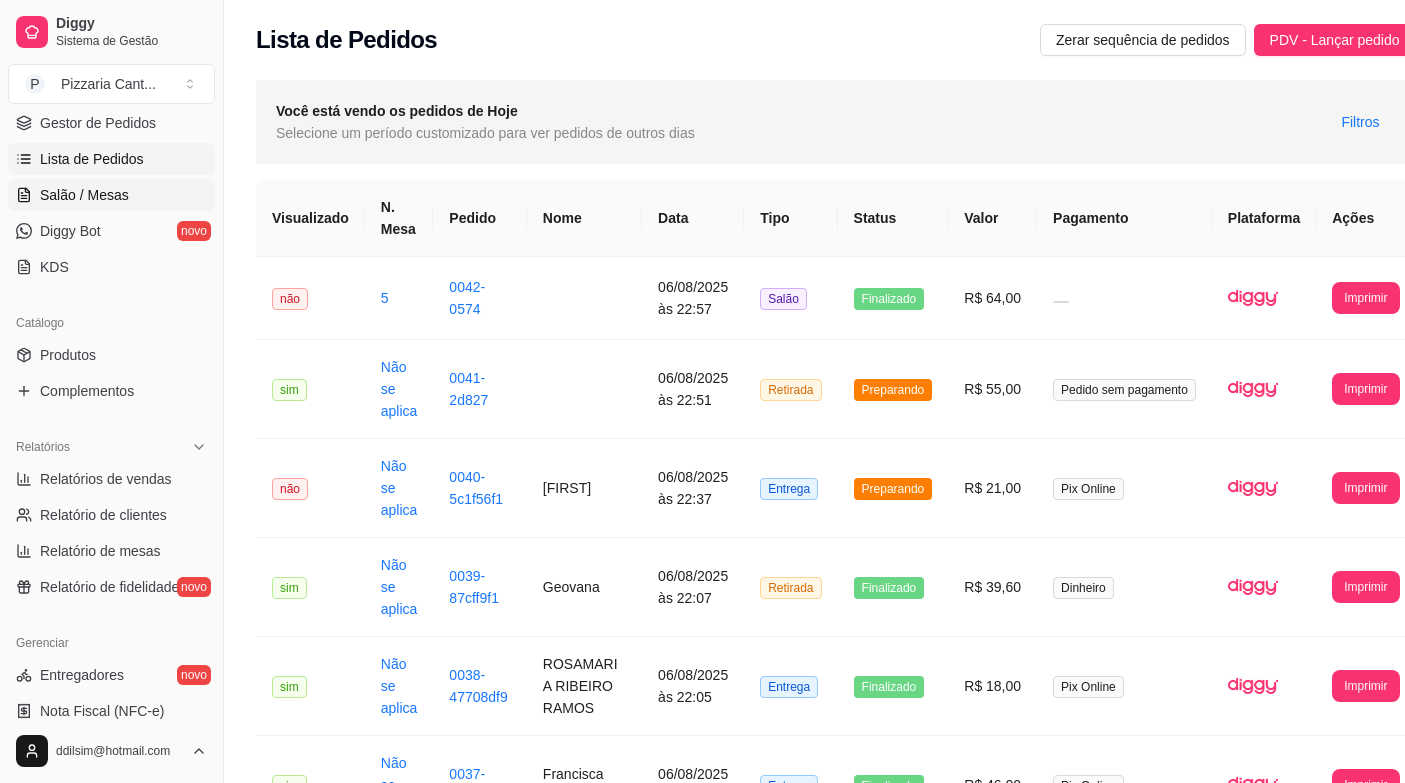 click on "Salão / Mesas" at bounding box center [84, 195] 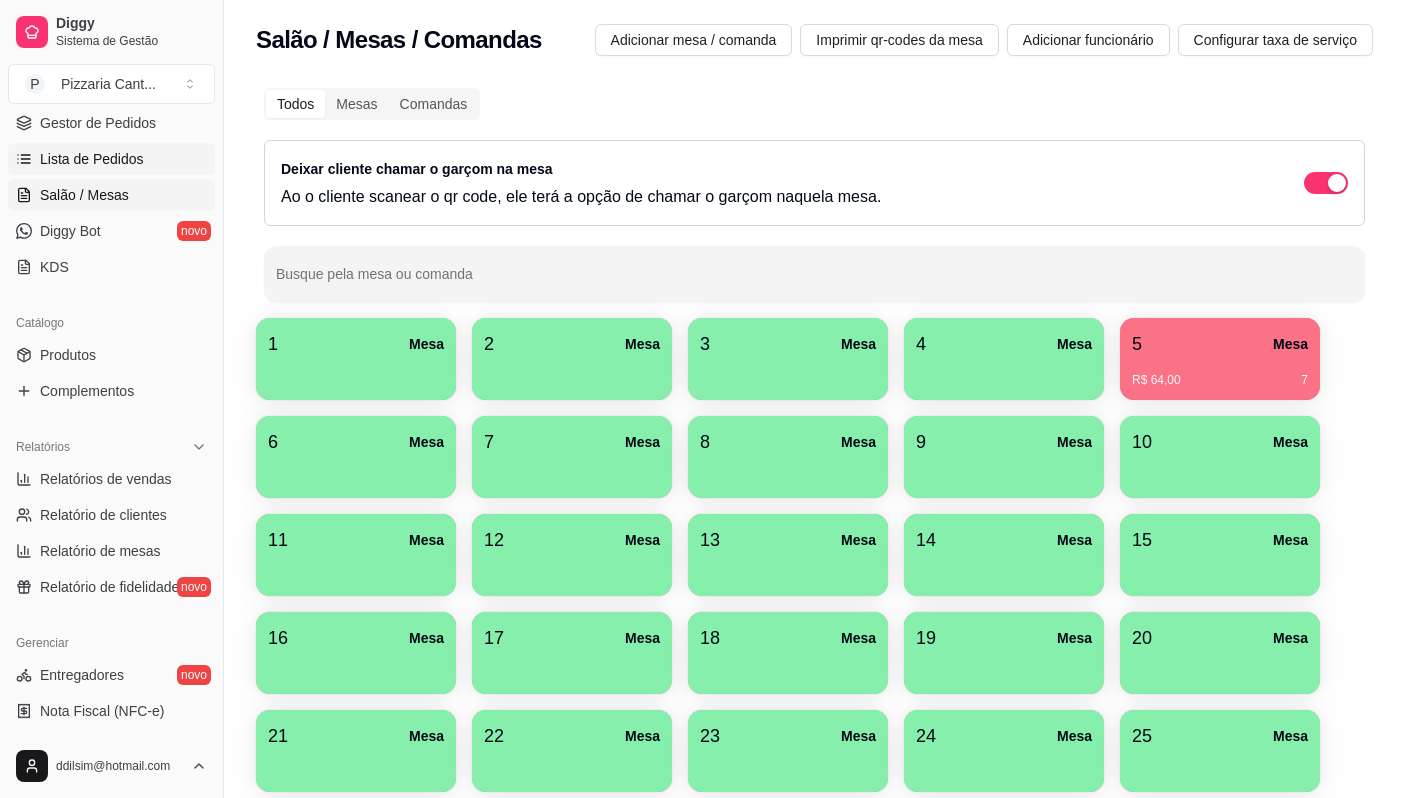 click on "Lista de Pedidos" at bounding box center [111, 159] 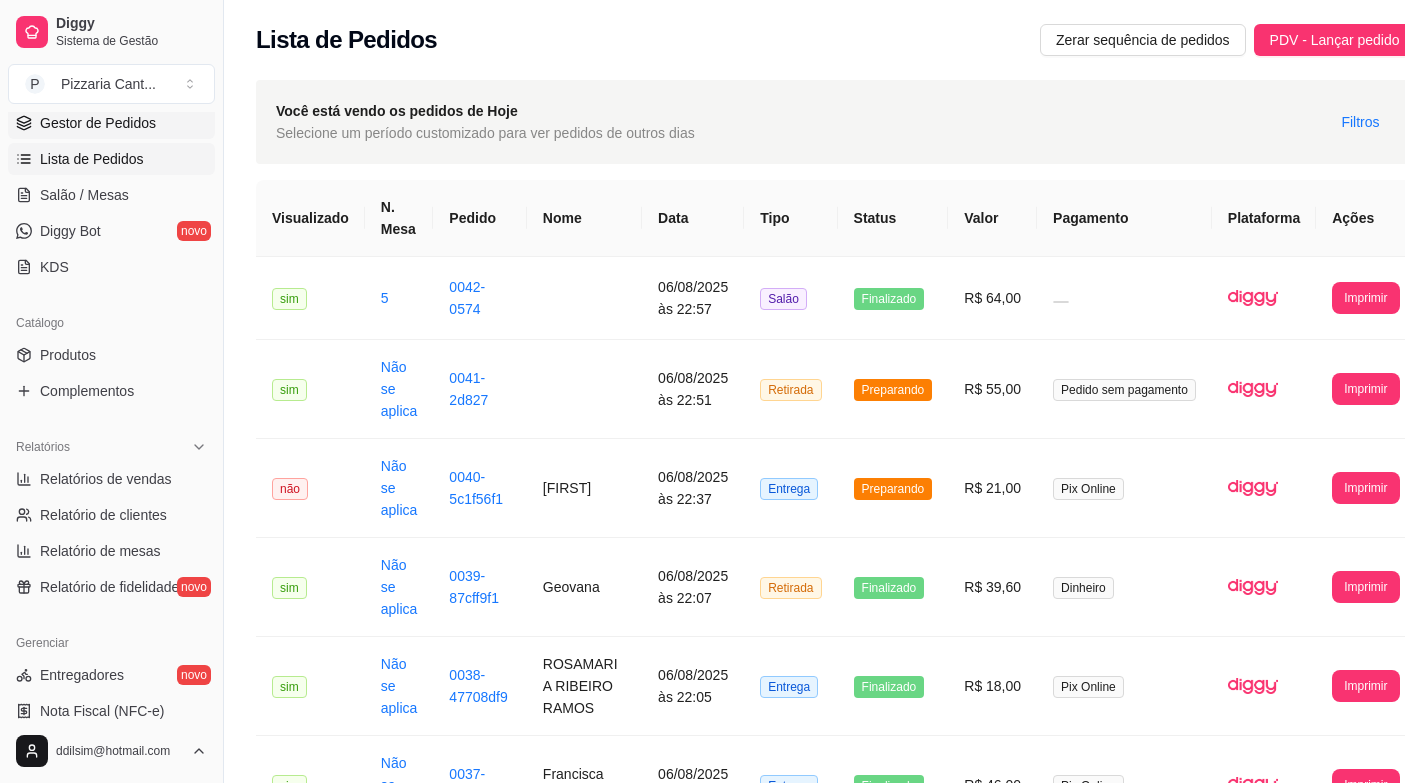 click on "Gestor de Pedidos" at bounding box center [98, 123] 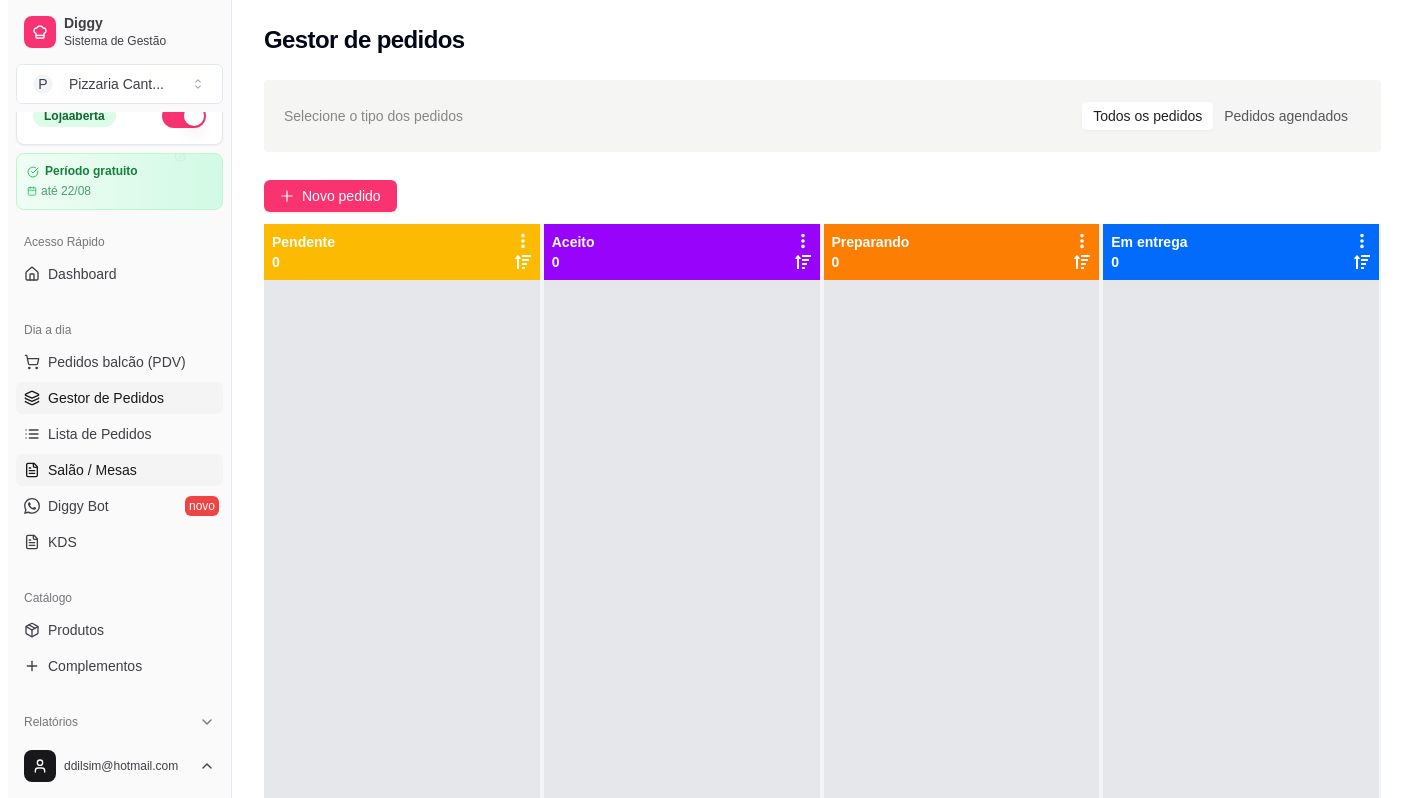 scroll, scrollTop: 0, scrollLeft: 0, axis: both 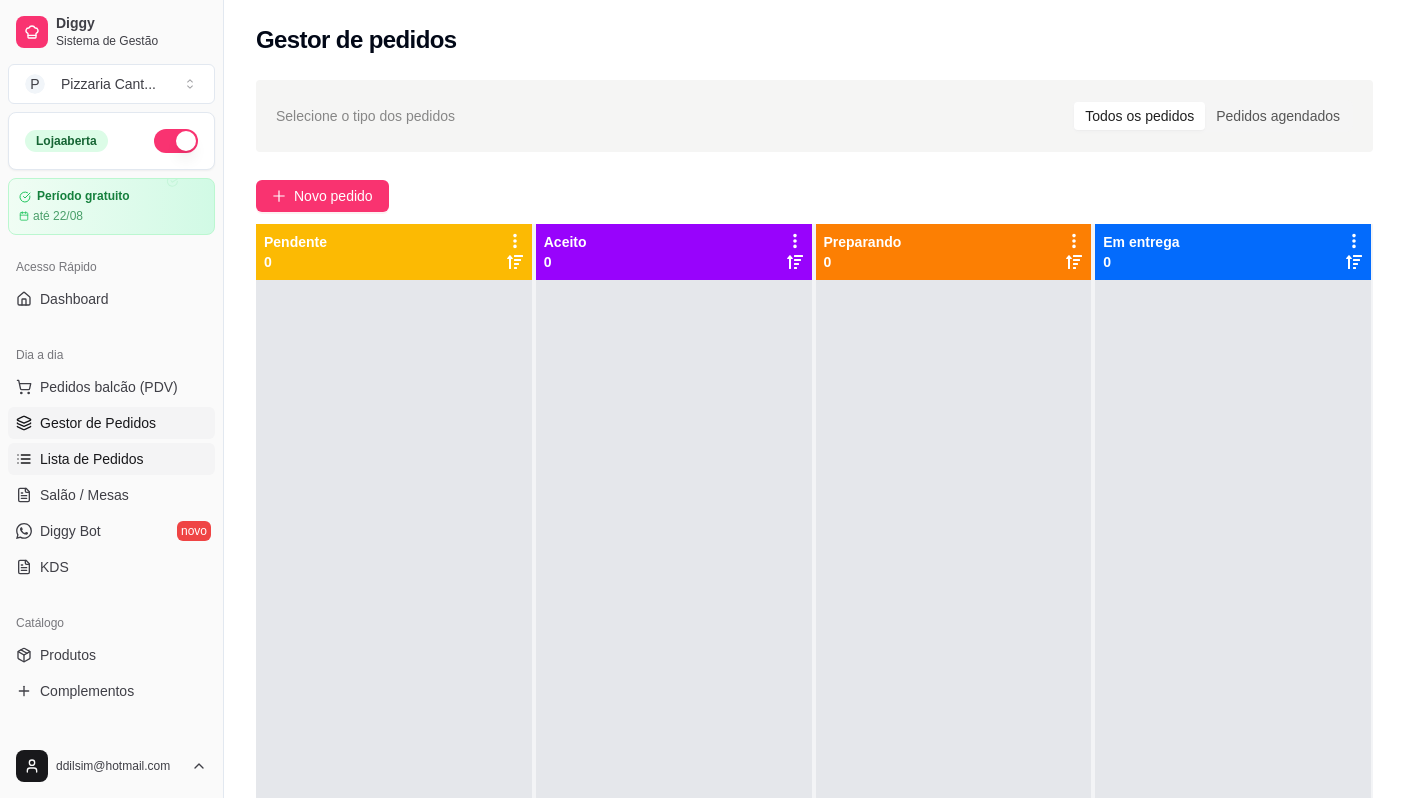 click on "Lista de Pedidos" at bounding box center [92, 459] 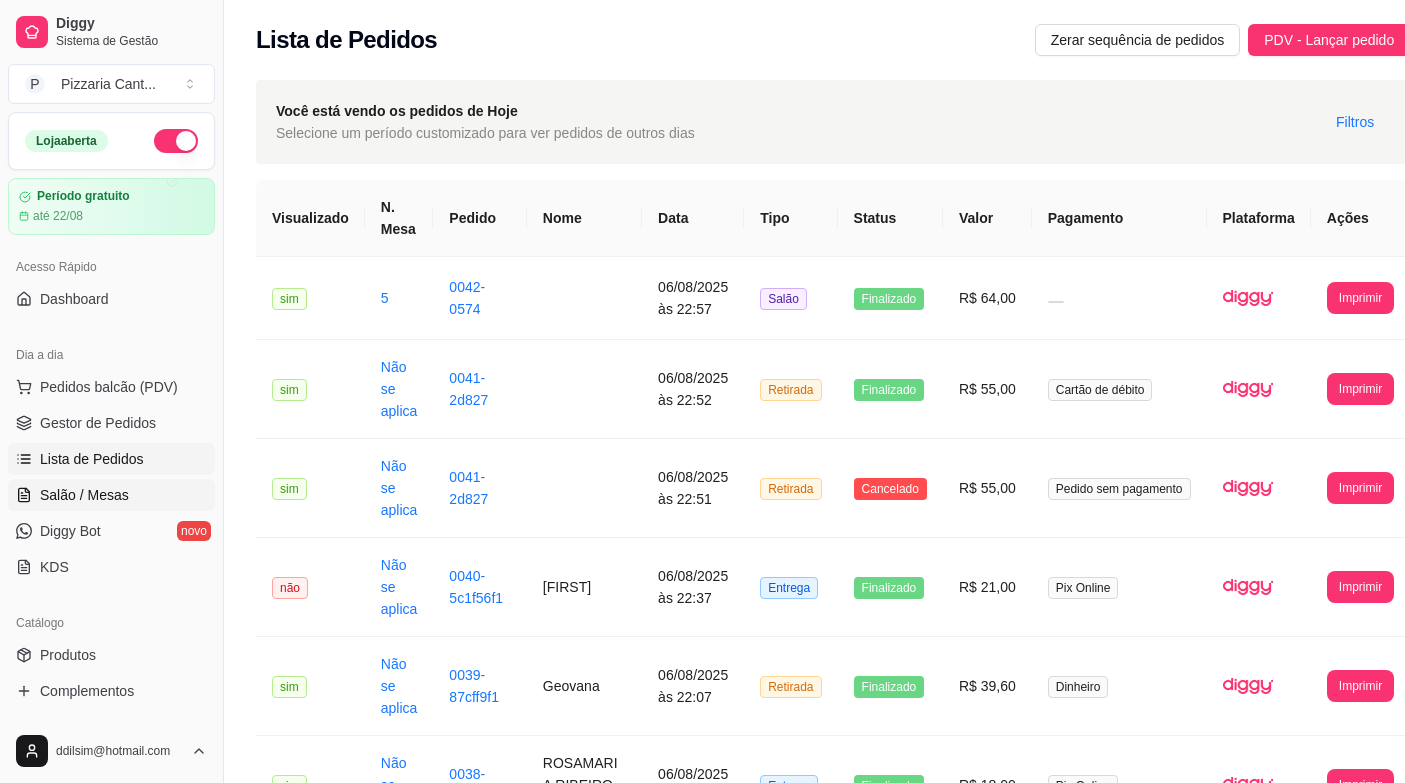 click on "Salão / Mesas" at bounding box center (84, 495) 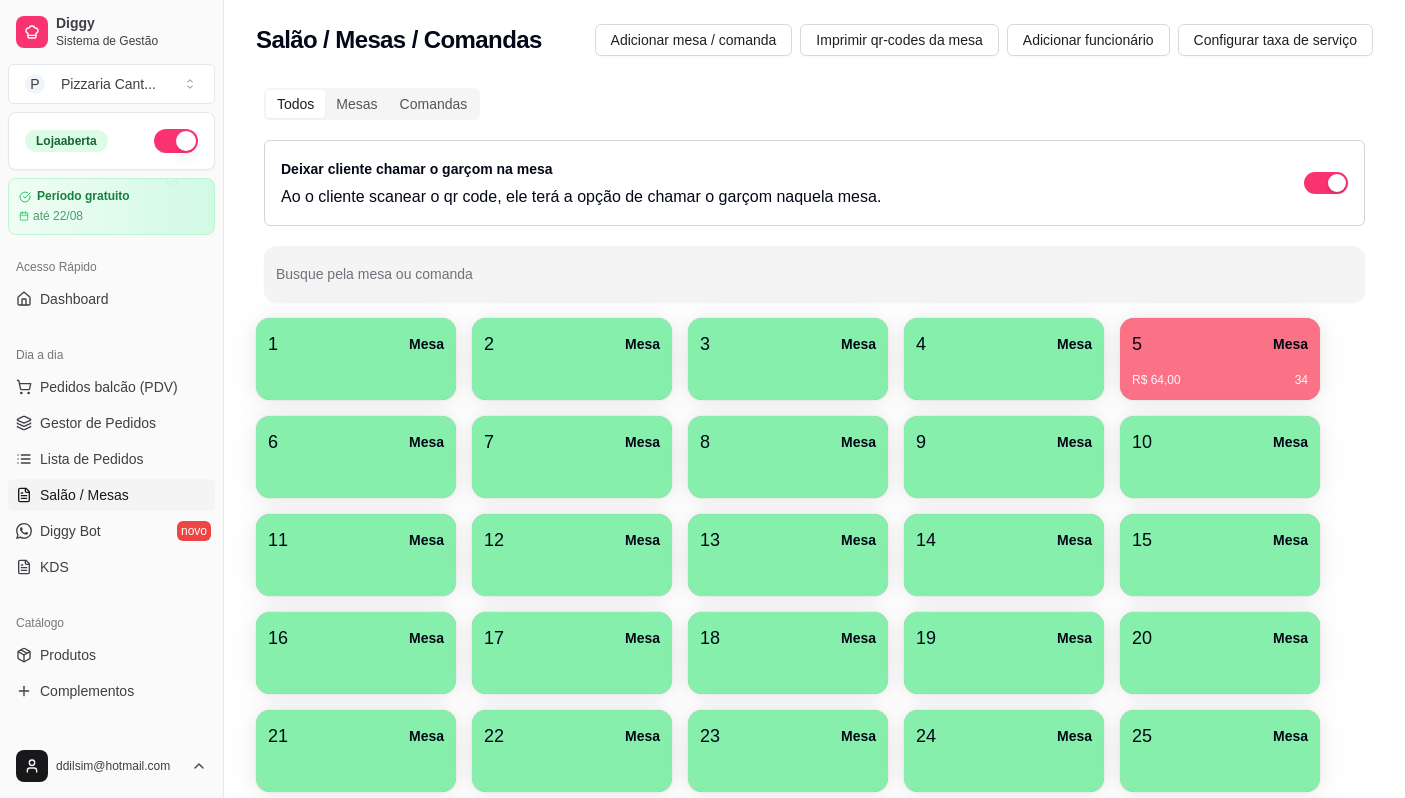 click on "R$ 64,00 34" at bounding box center (1220, 380) 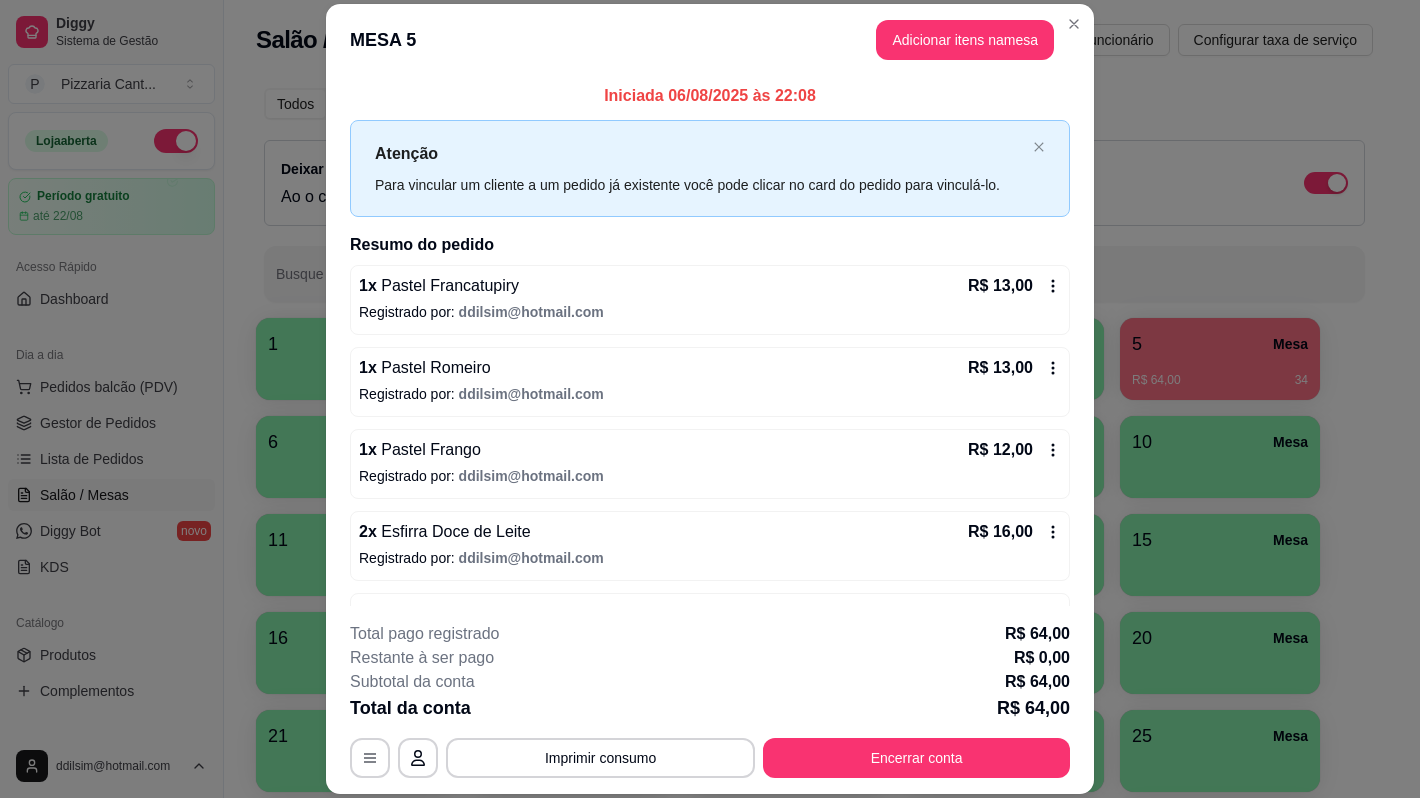 scroll, scrollTop: 65, scrollLeft: 0, axis: vertical 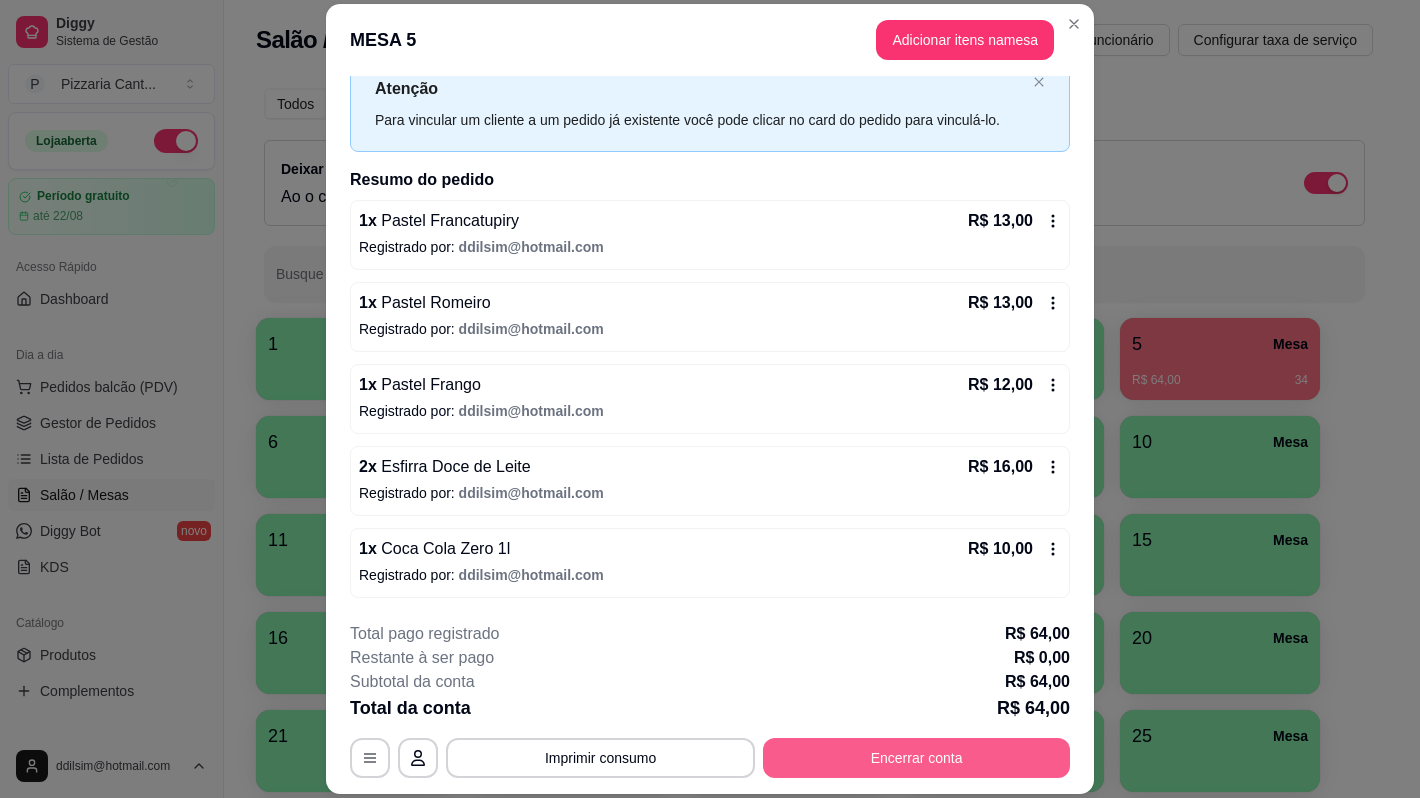 click on "Encerrar conta" at bounding box center (916, 758) 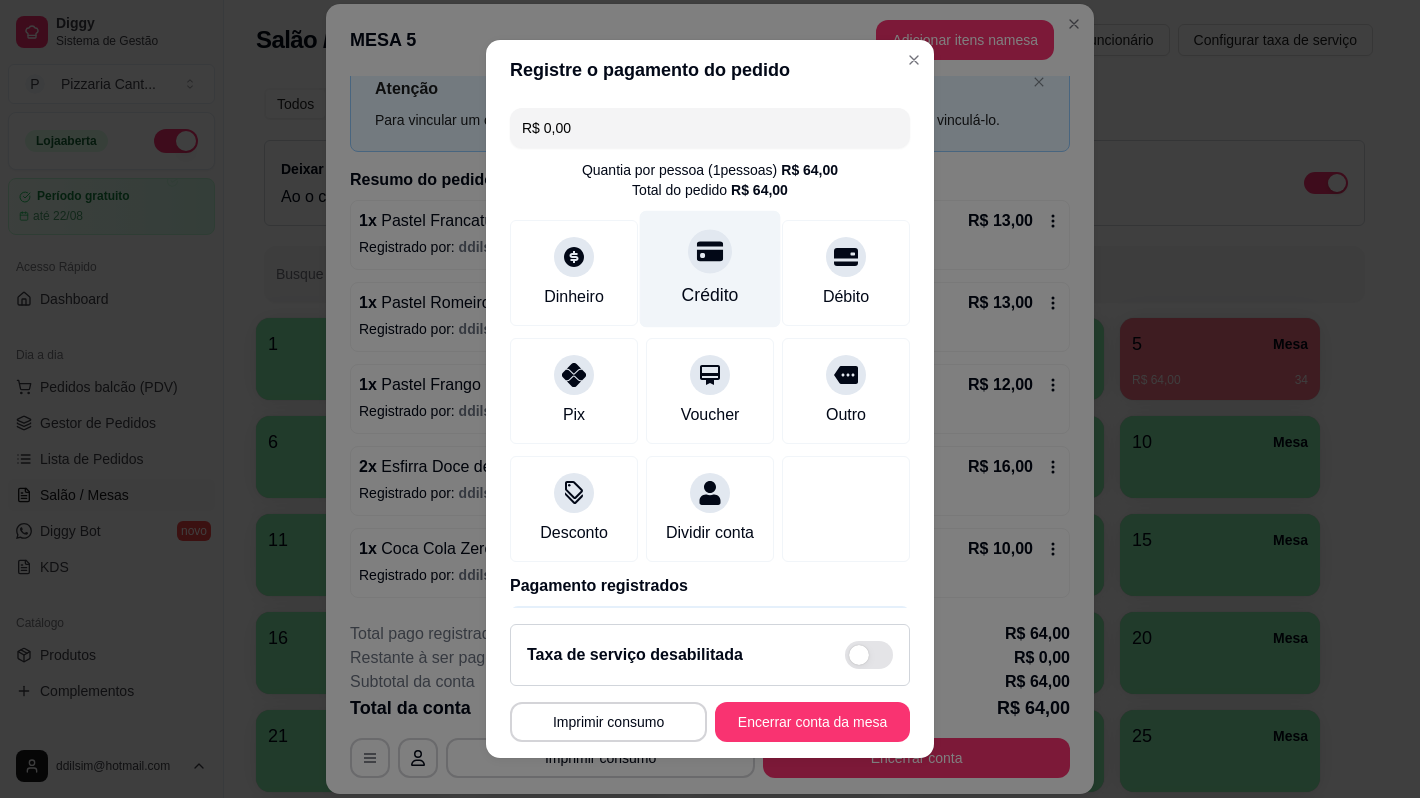 click on "Crédito" at bounding box center [710, 269] 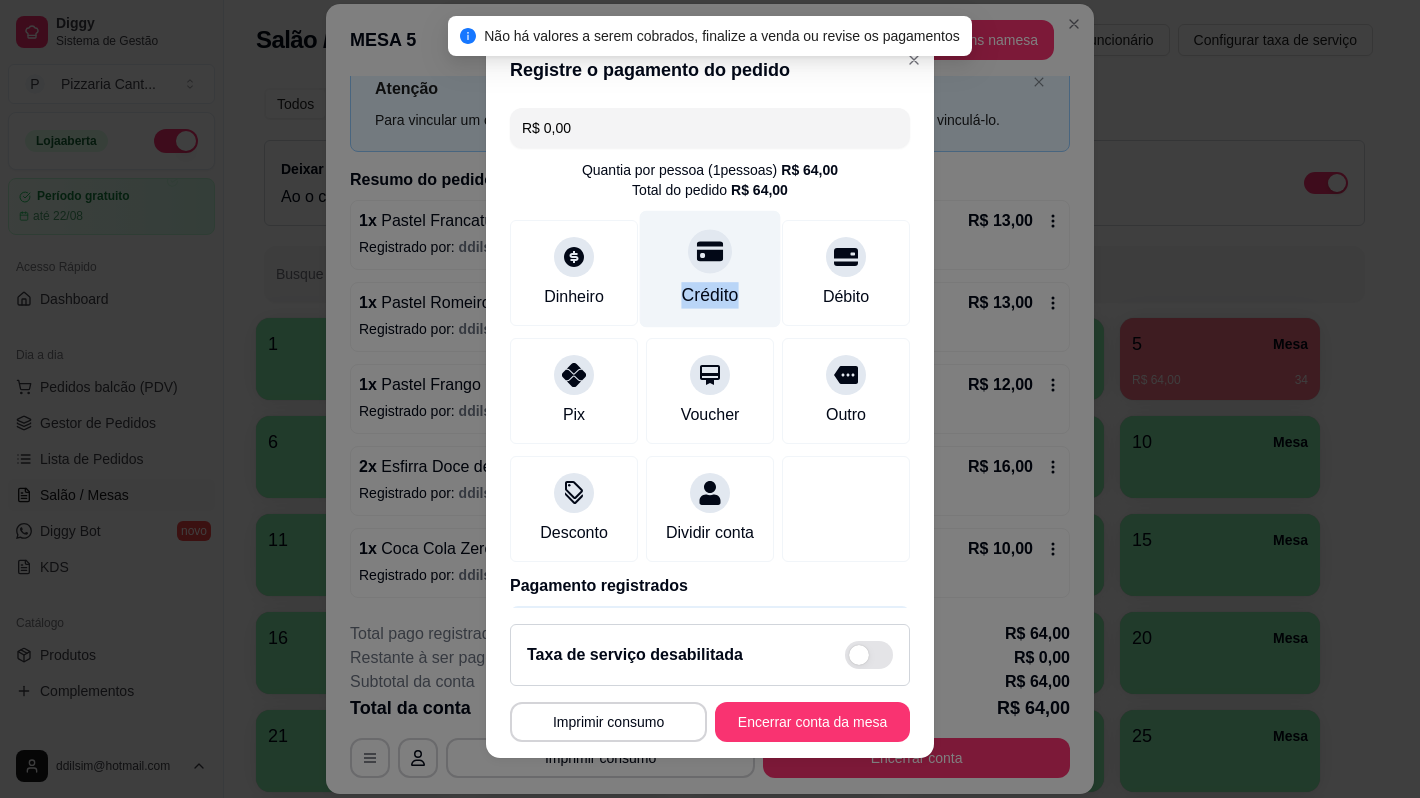 click on "Crédito" at bounding box center [710, 269] 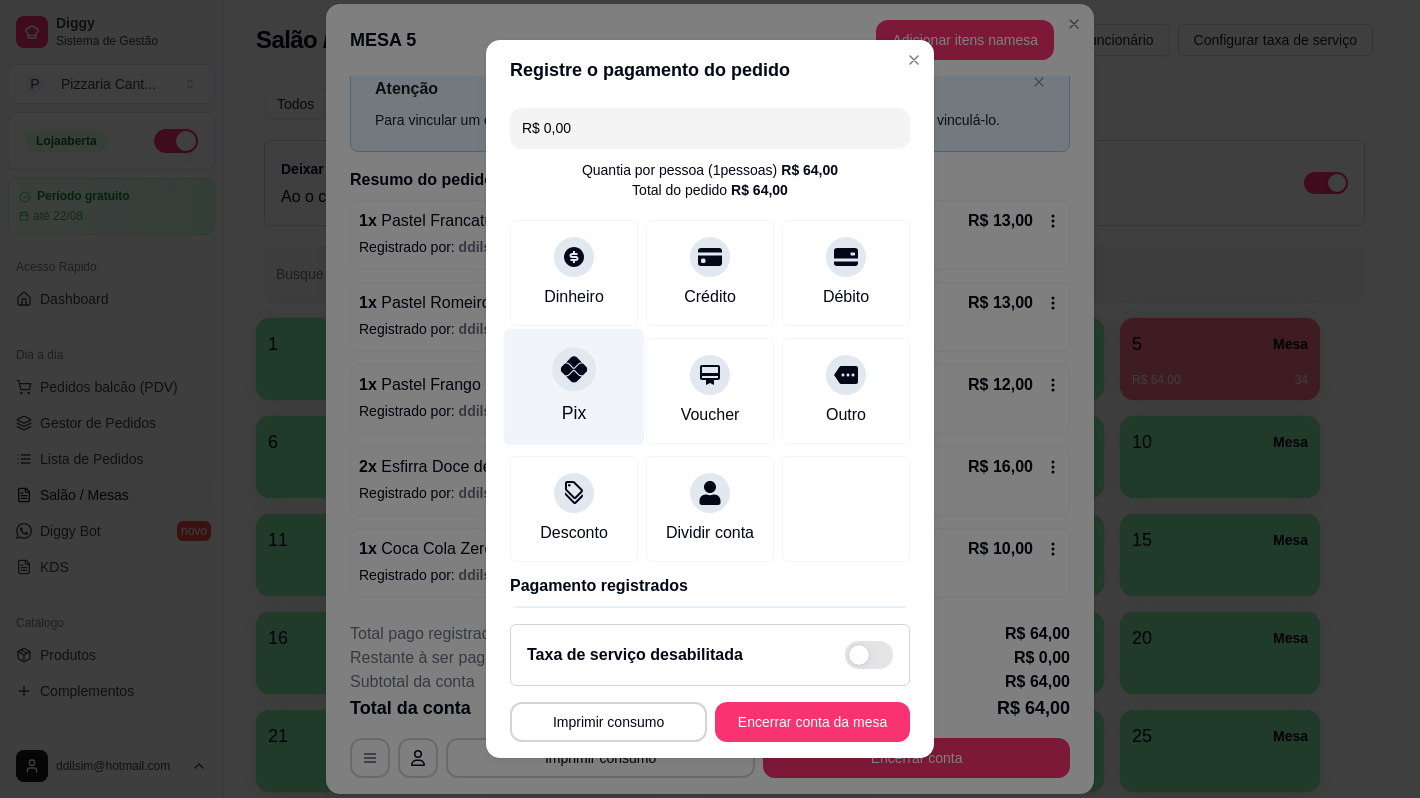 click 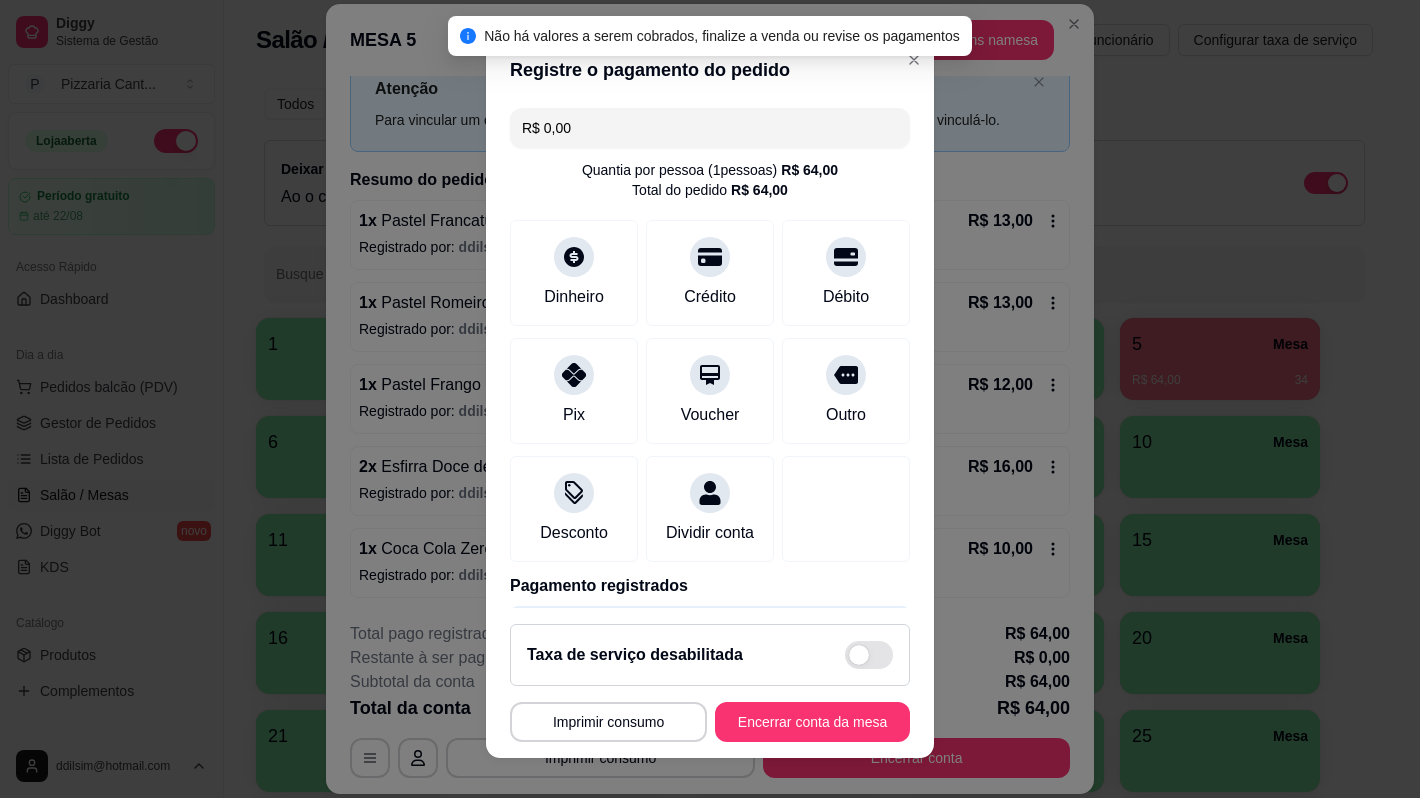 click on "**********" at bounding box center (710, 683) 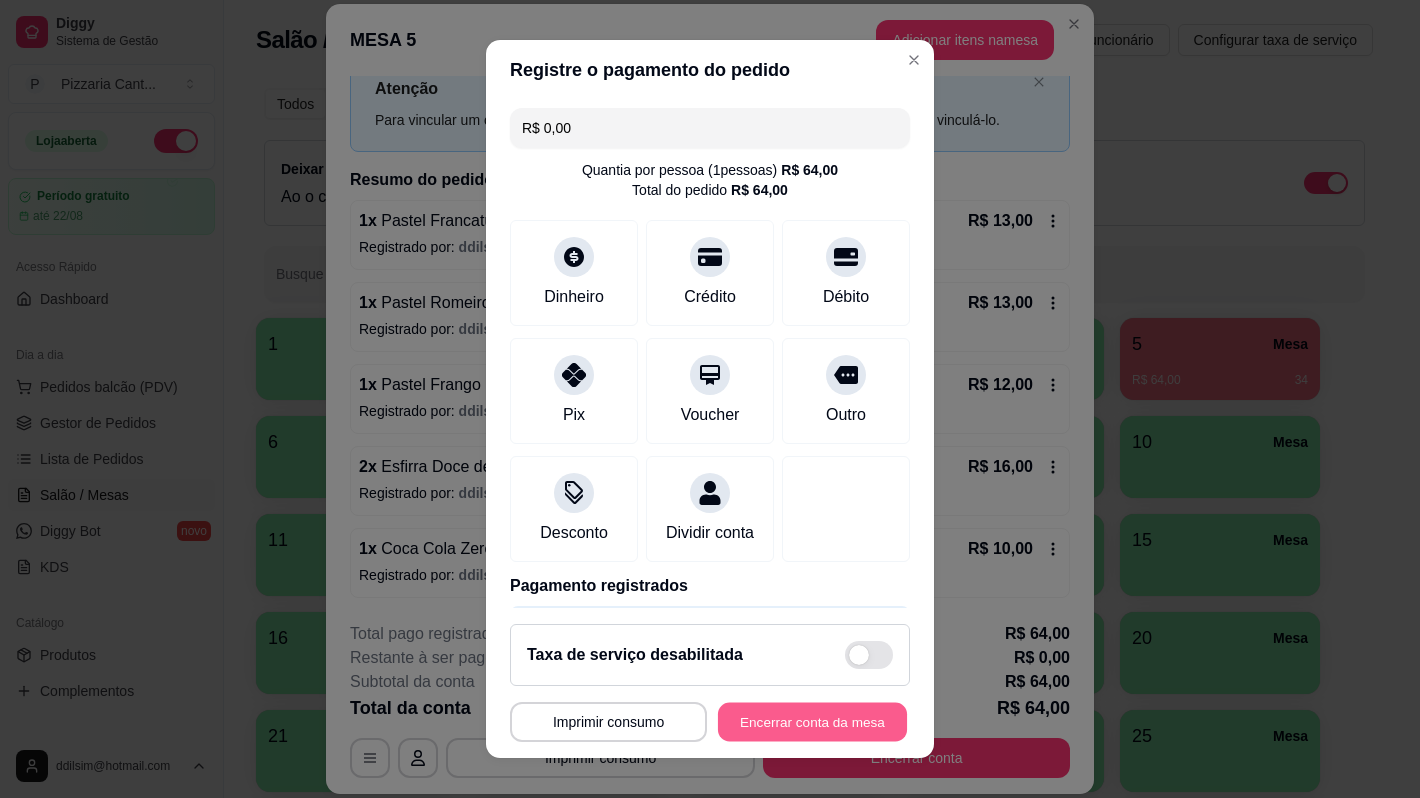 click on "Encerrar conta da mesa" at bounding box center [812, 722] 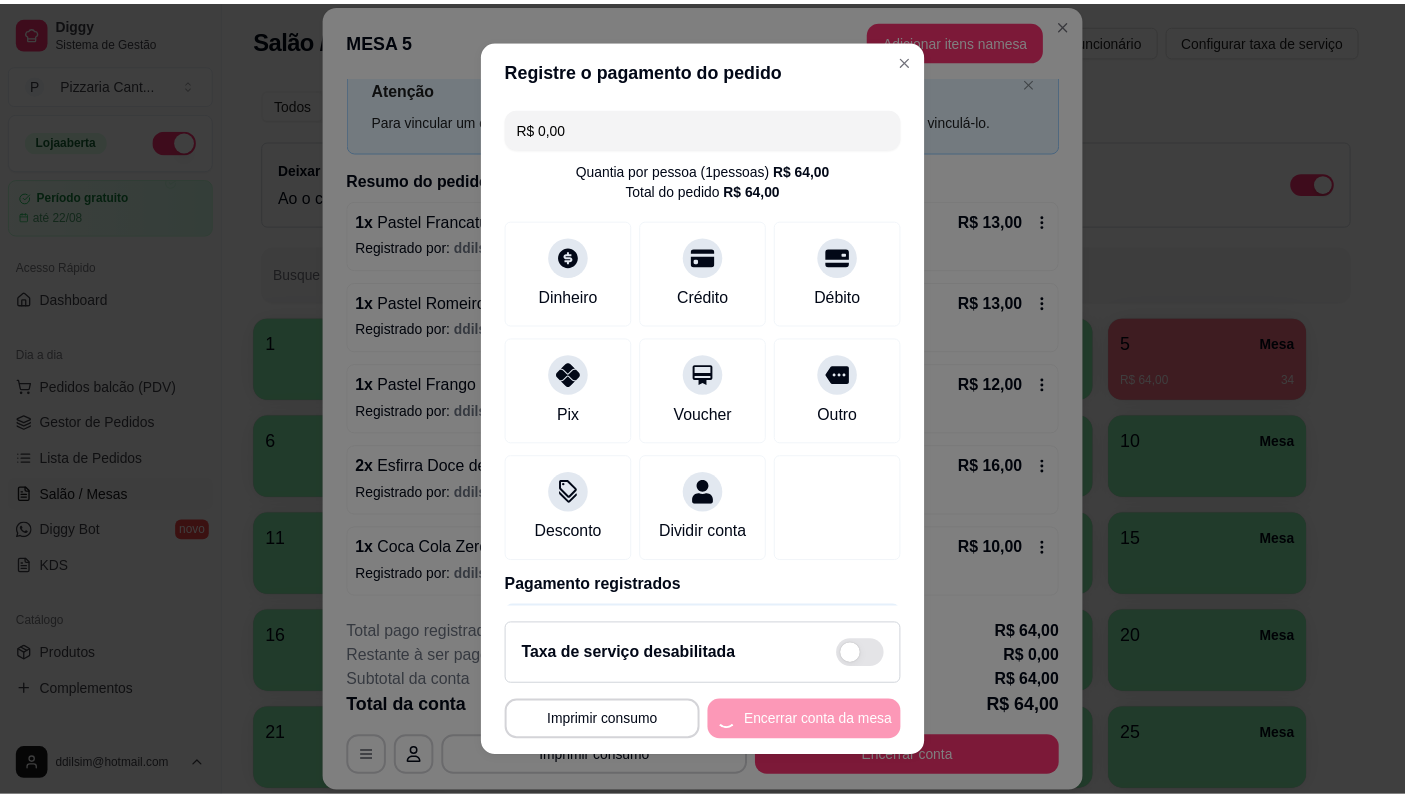 scroll, scrollTop: 0, scrollLeft: 0, axis: both 